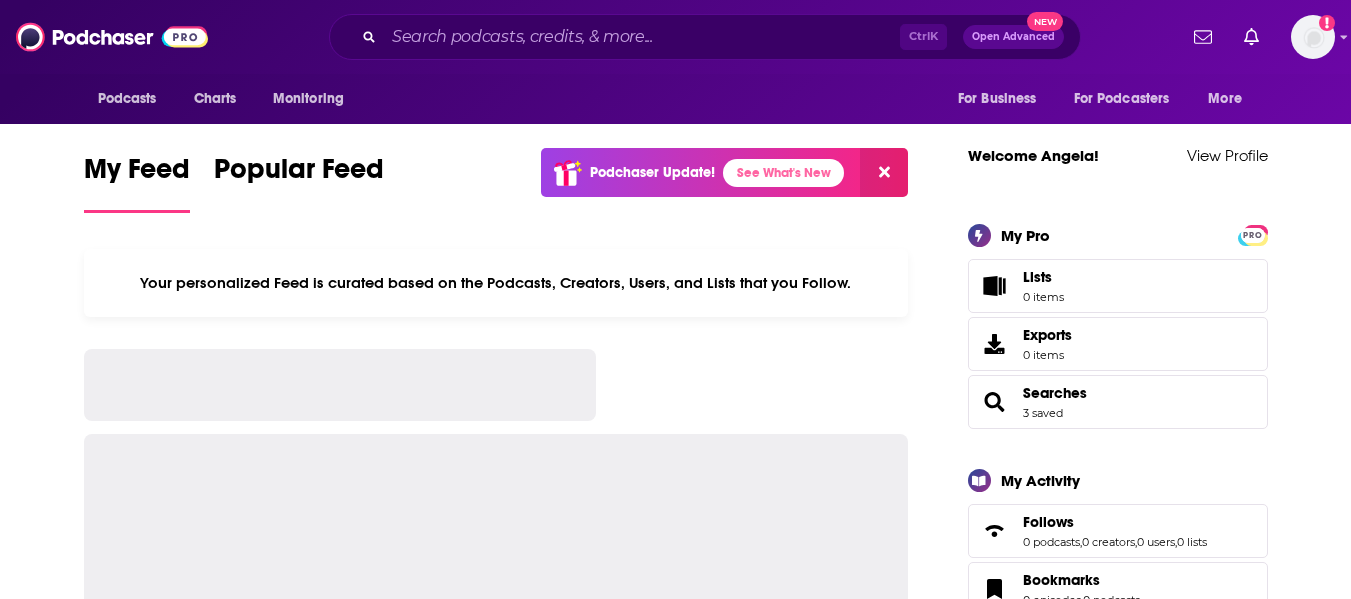 scroll, scrollTop: 0, scrollLeft: 0, axis: both 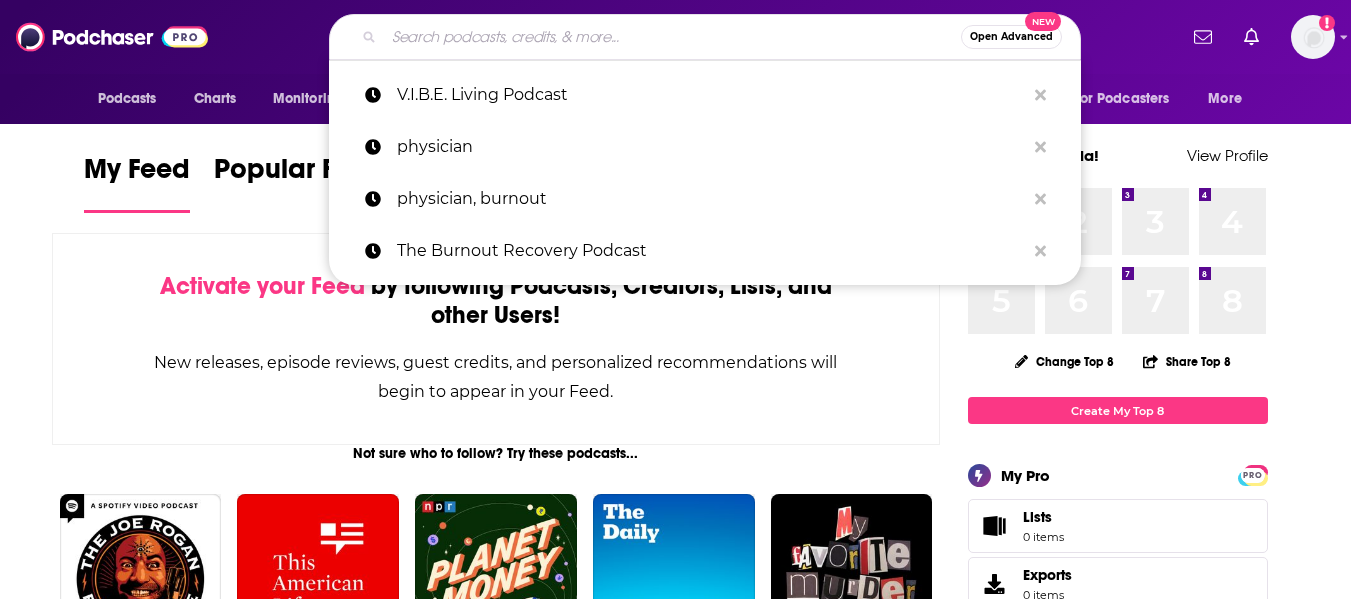 click at bounding box center (672, 37) 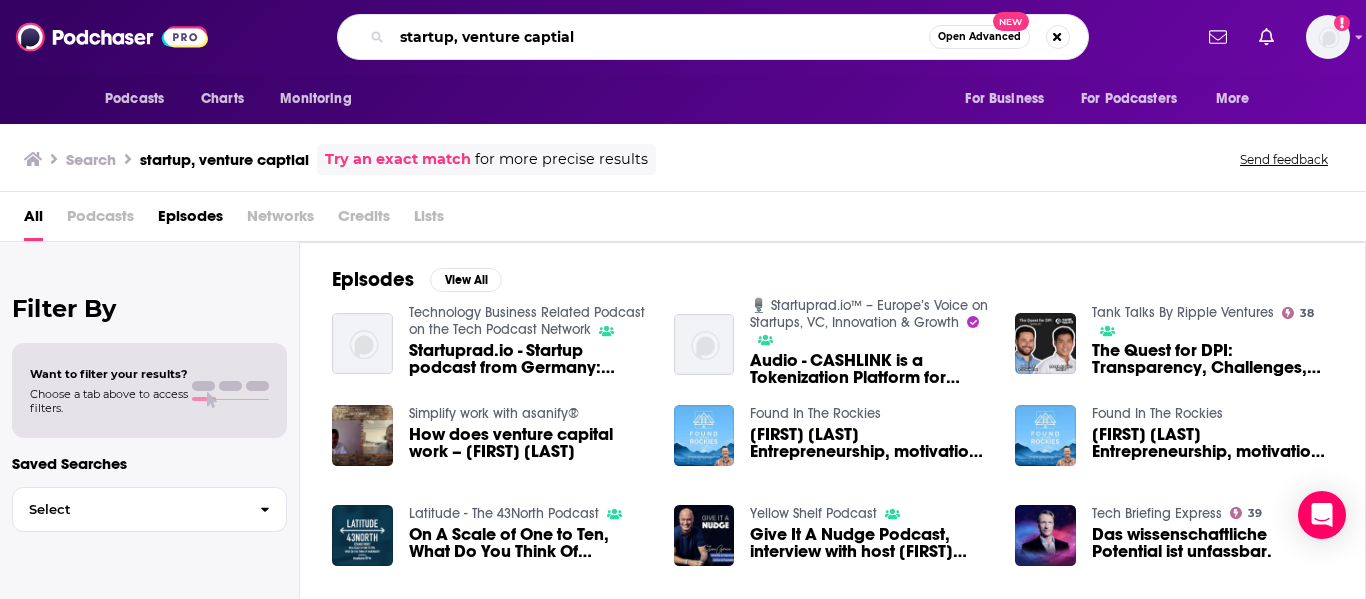 click on "startup, venture captial" at bounding box center (660, 37) 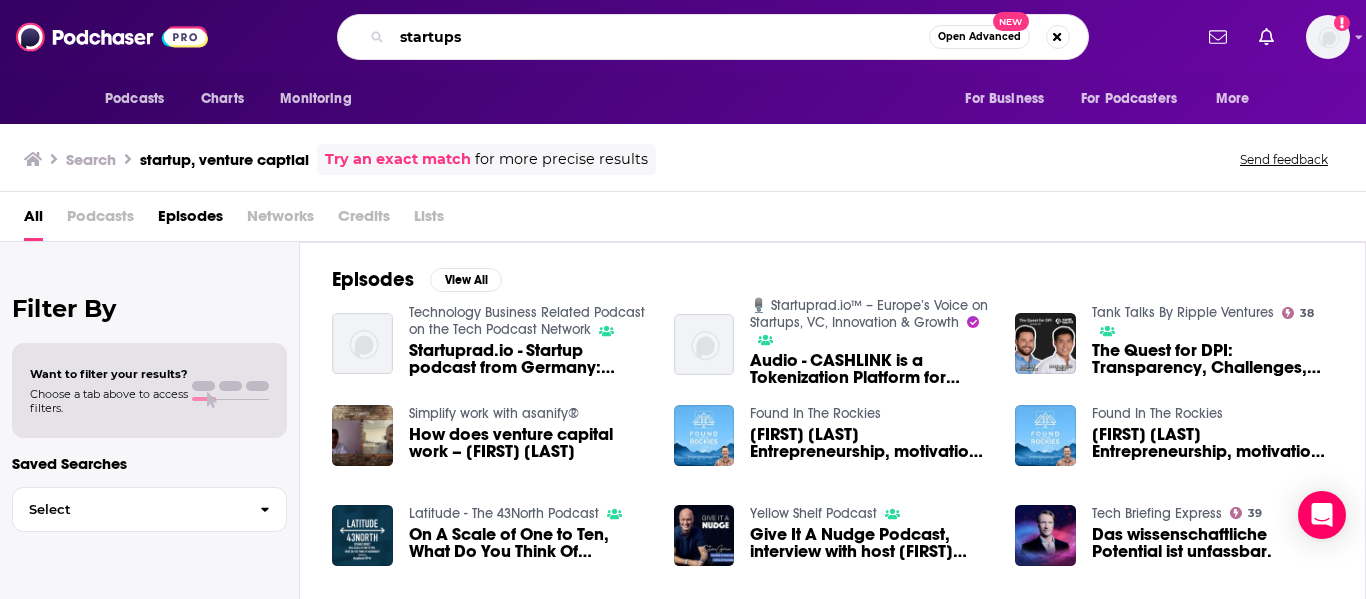 type on "startups" 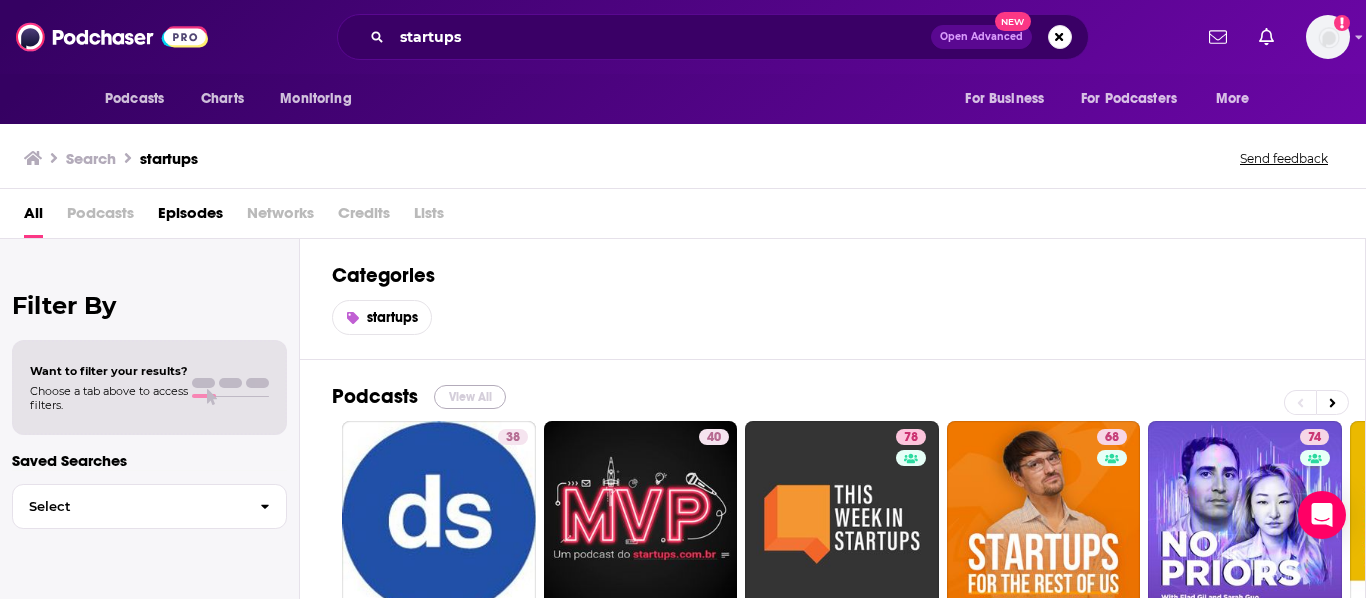 click on "View All" at bounding box center (470, 397) 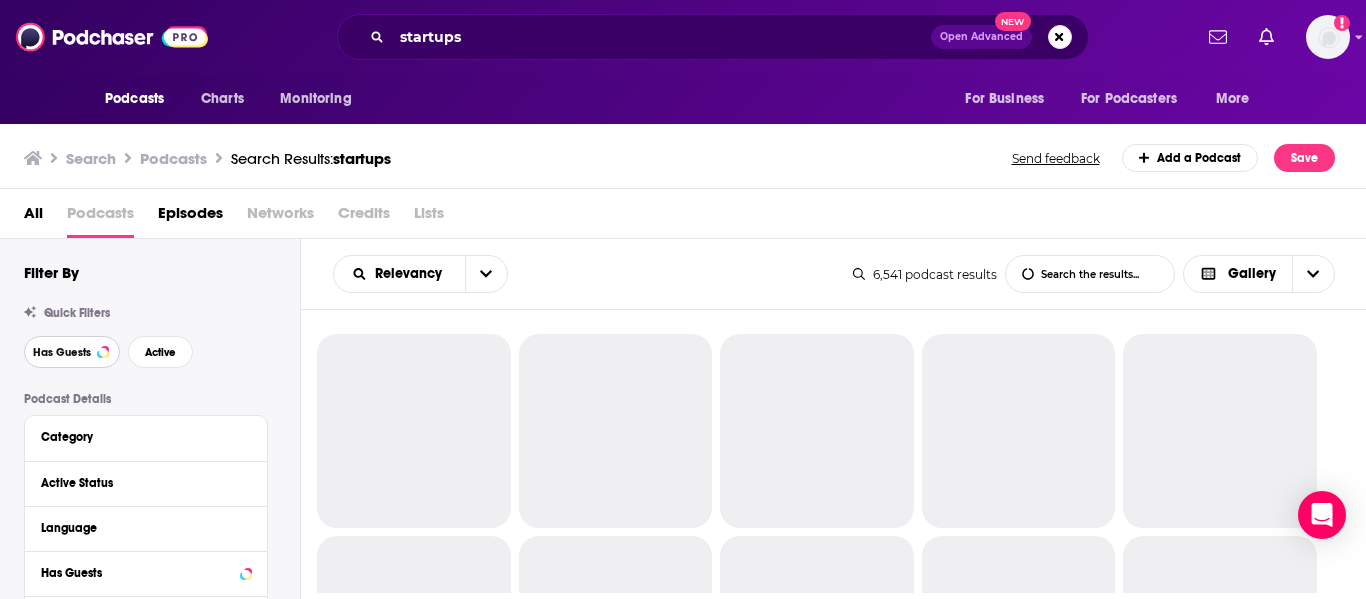 click on "Has Guests" at bounding box center (72, 352) 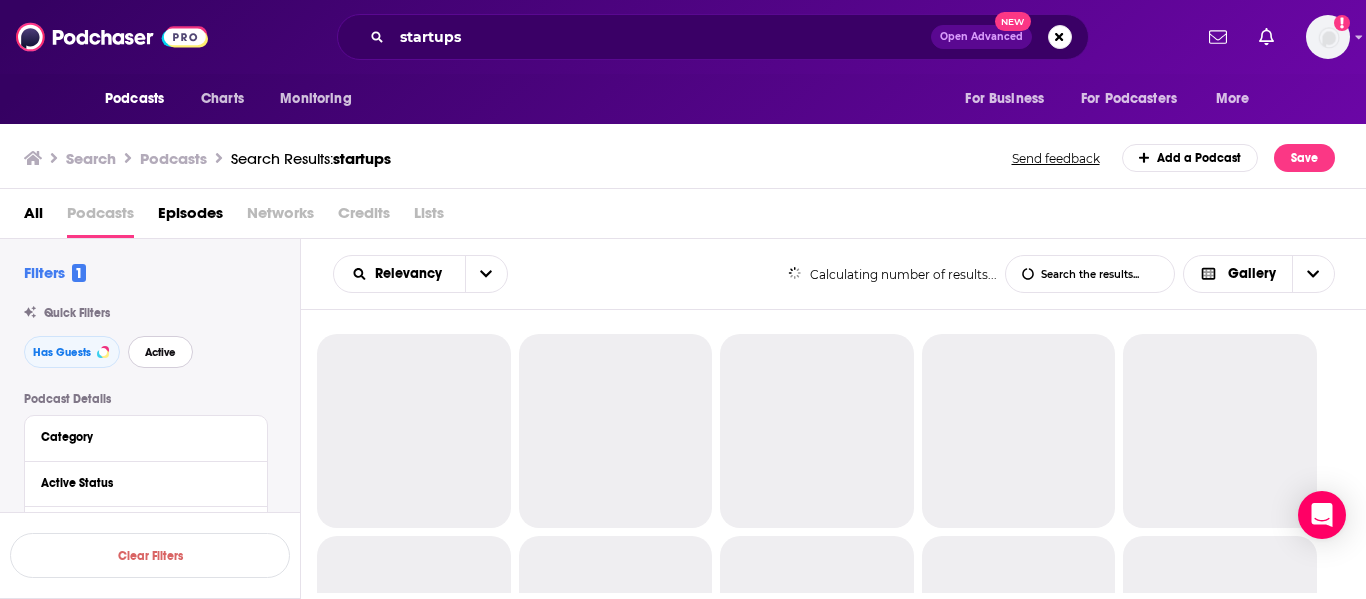 click on "Active" at bounding box center (160, 352) 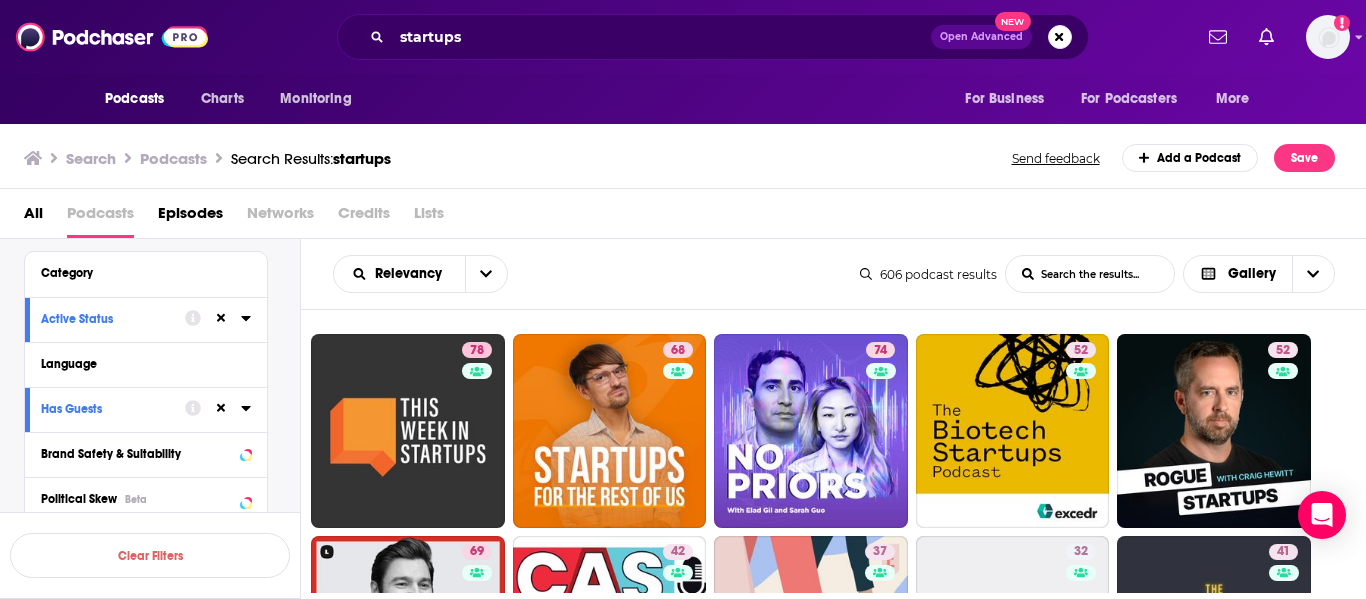 scroll, scrollTop: 163, scrollLeft: 0, axis: vertical 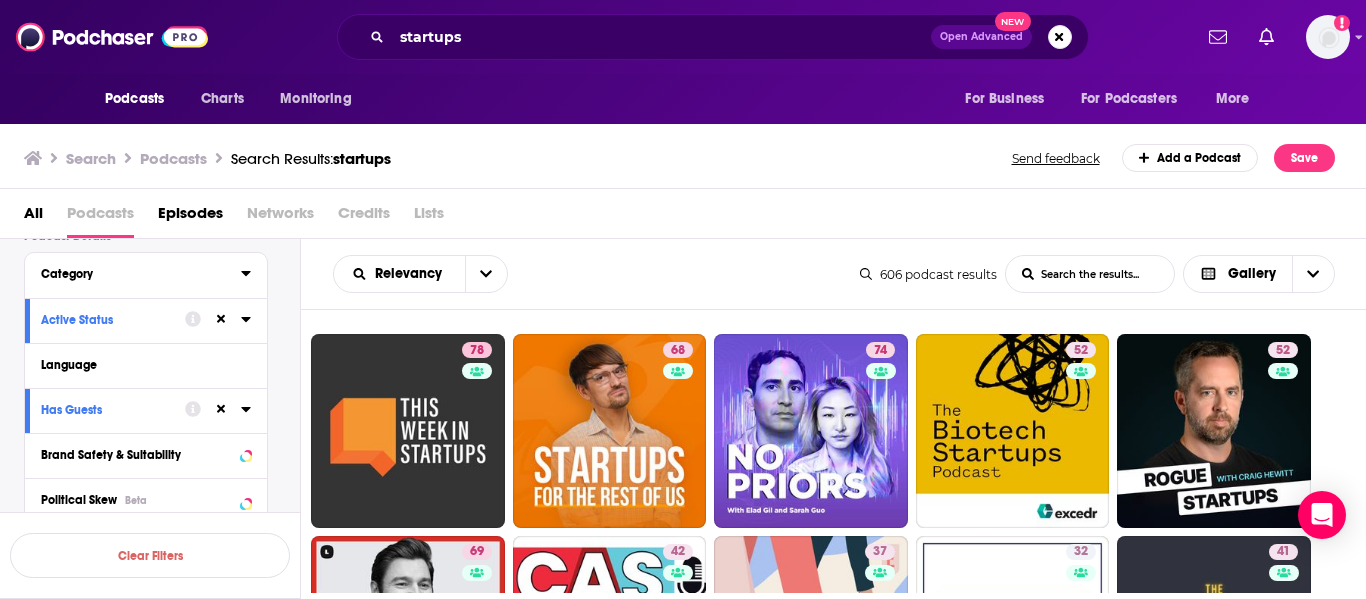 click on "Category" at bounding box center (141, 273) 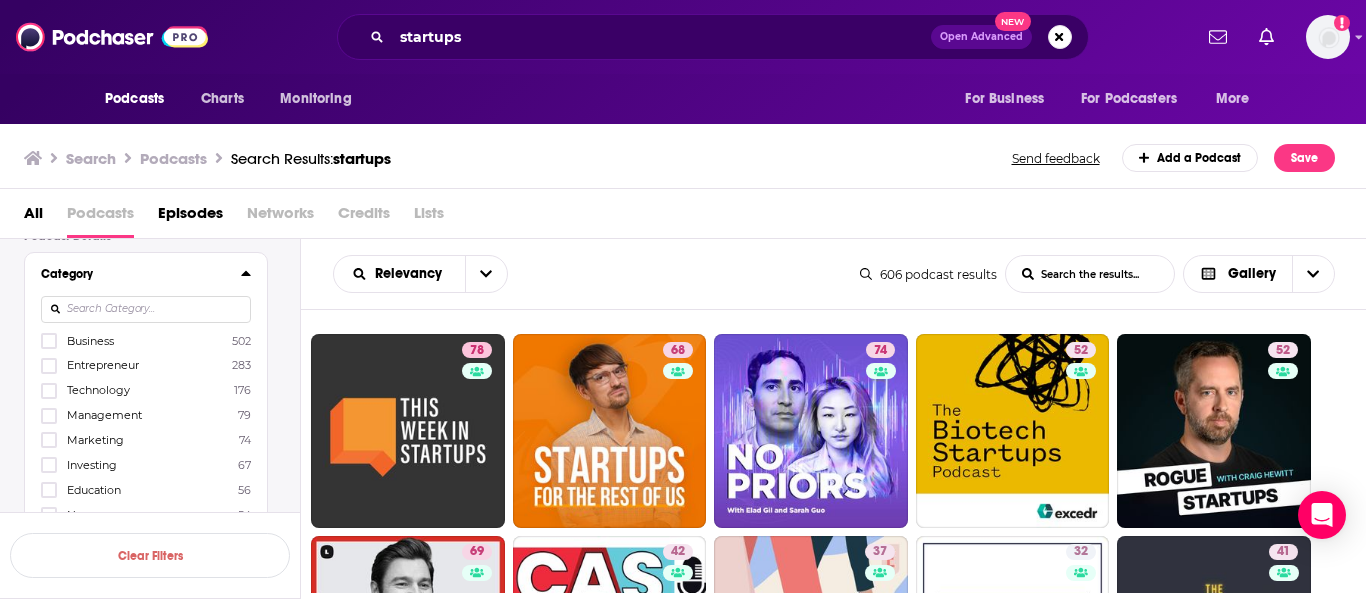 click on "Business" at bounding box center [90, 341] 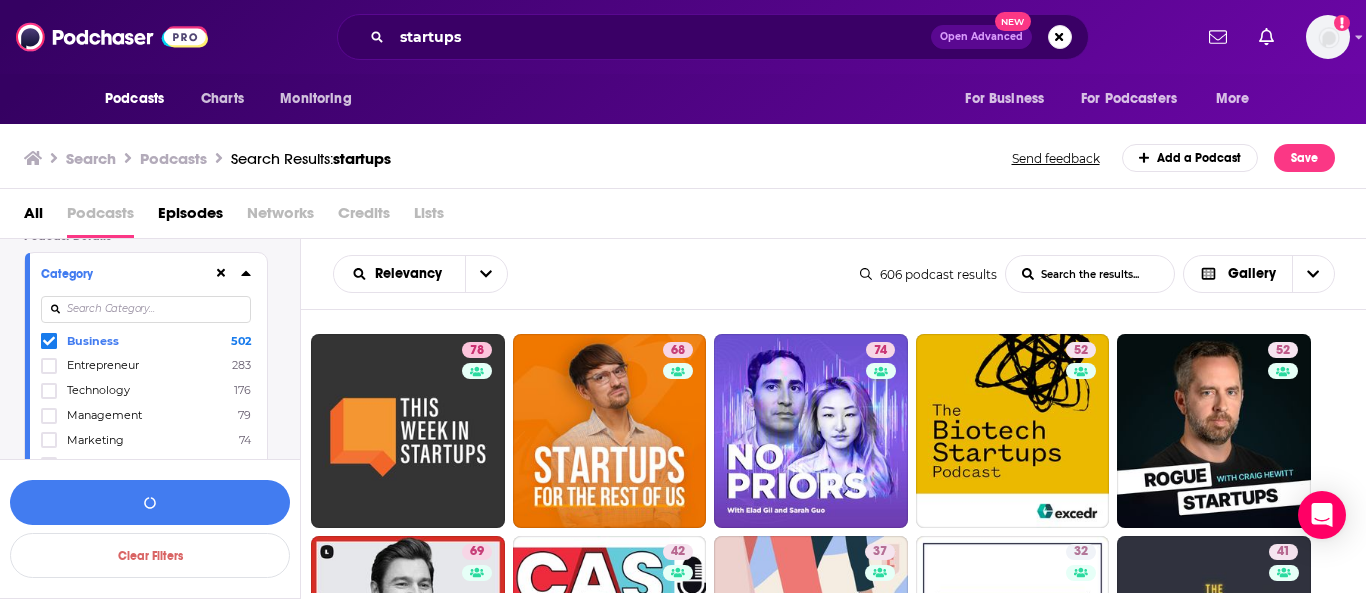 click on "Entrepreneur" at bounding box center (103, 365) 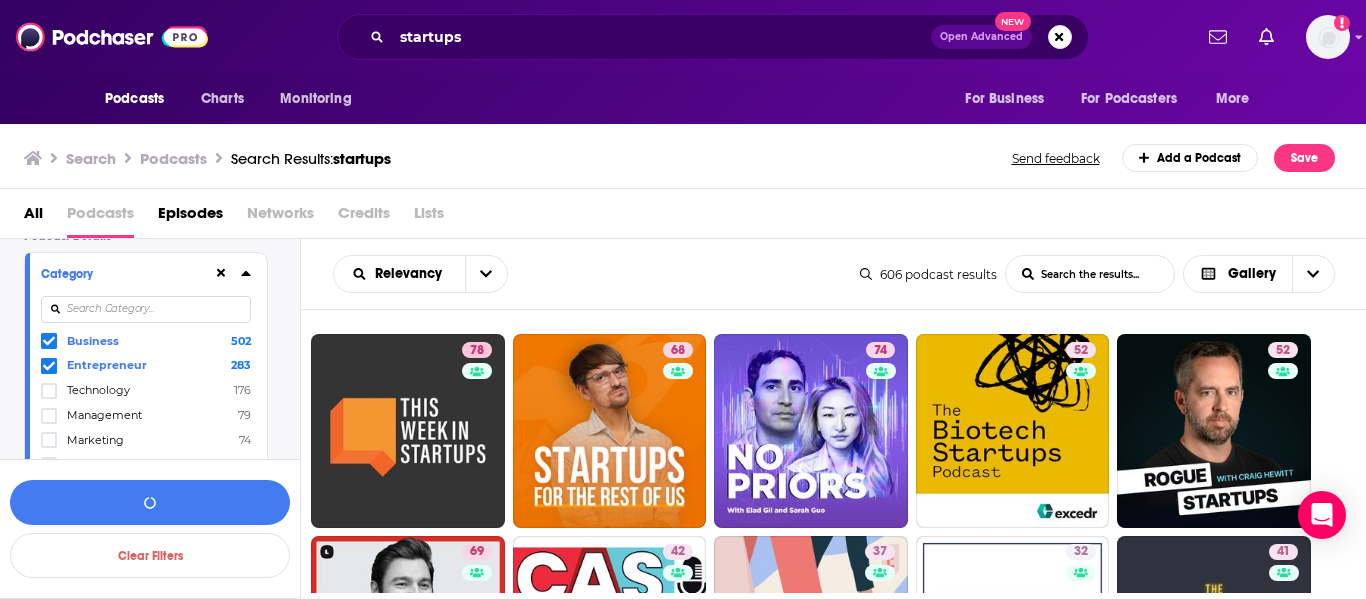 click on "Management" at bounding box center [104, 415] 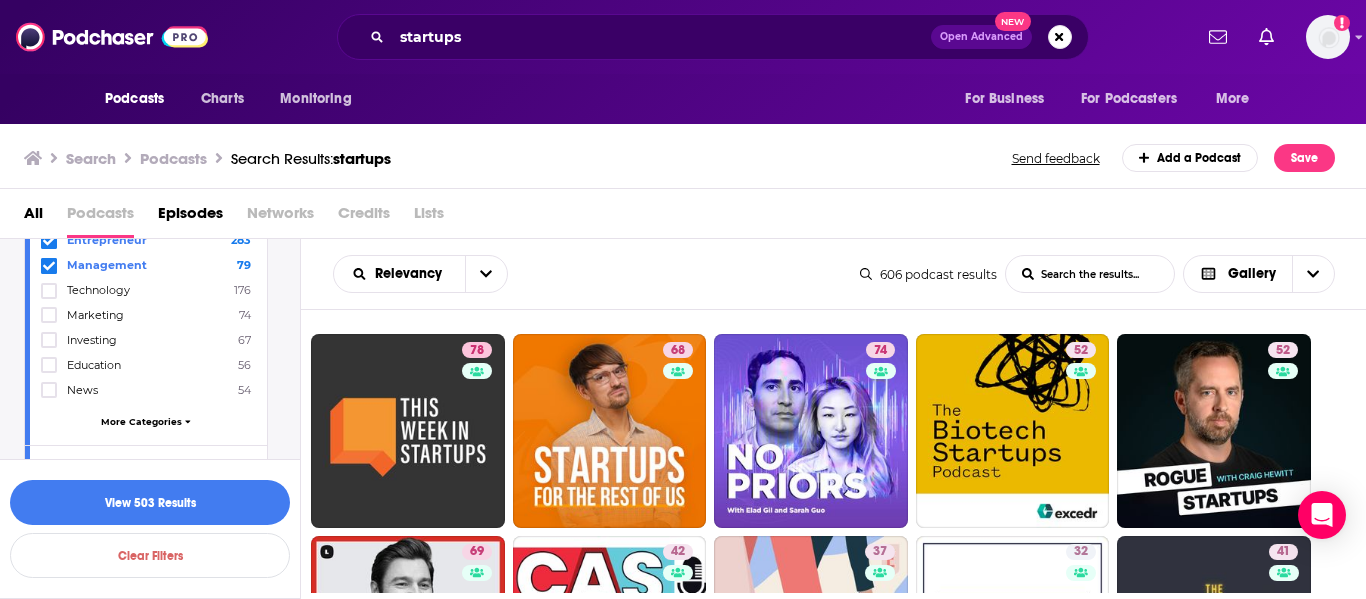 scroll, scrollTop: 289, scrollLeft: 0, axis: vertical 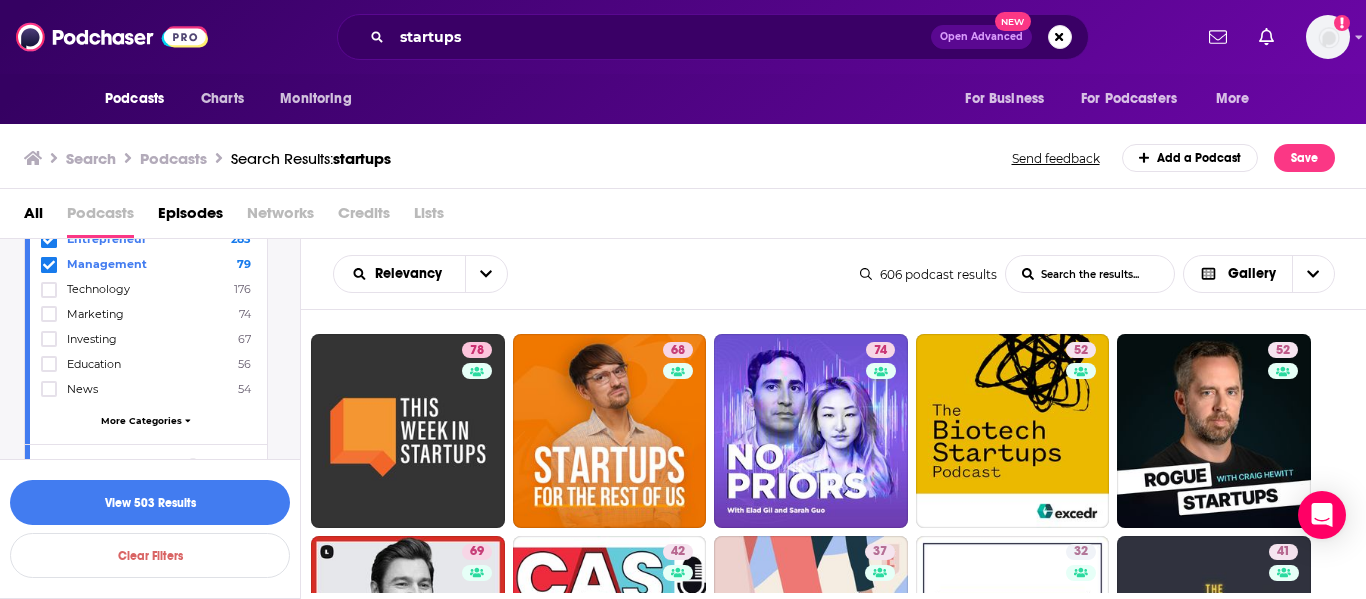 click on "More Categories" at bounding box center [141, 420] 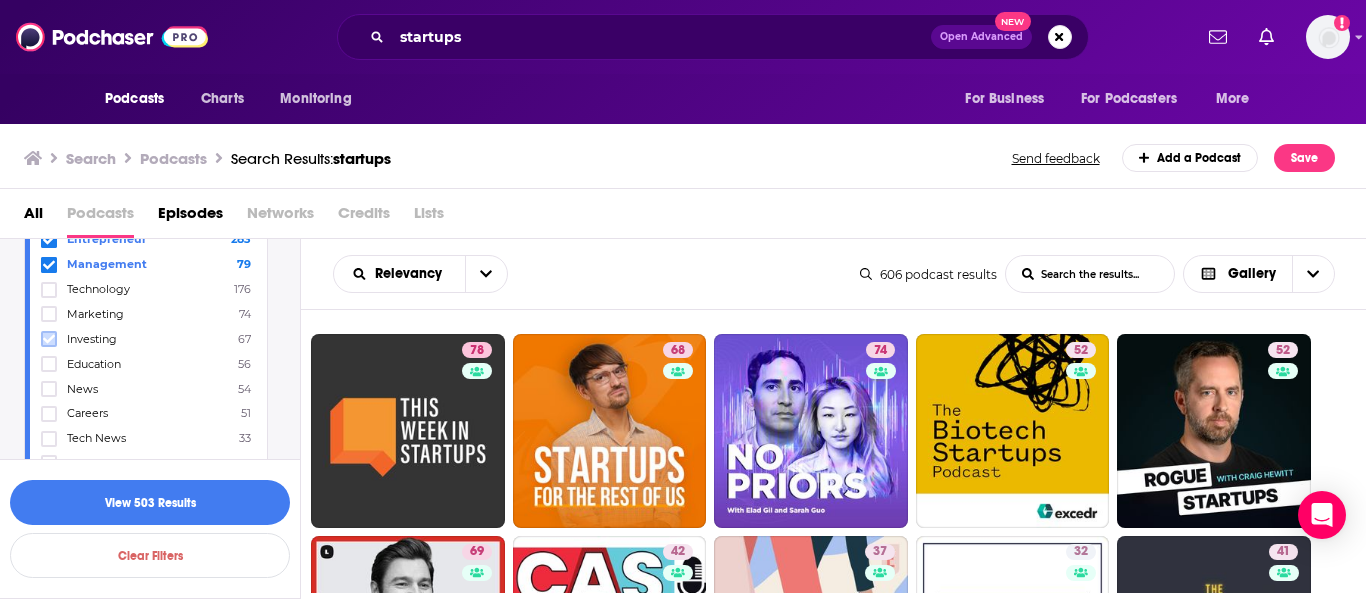 click 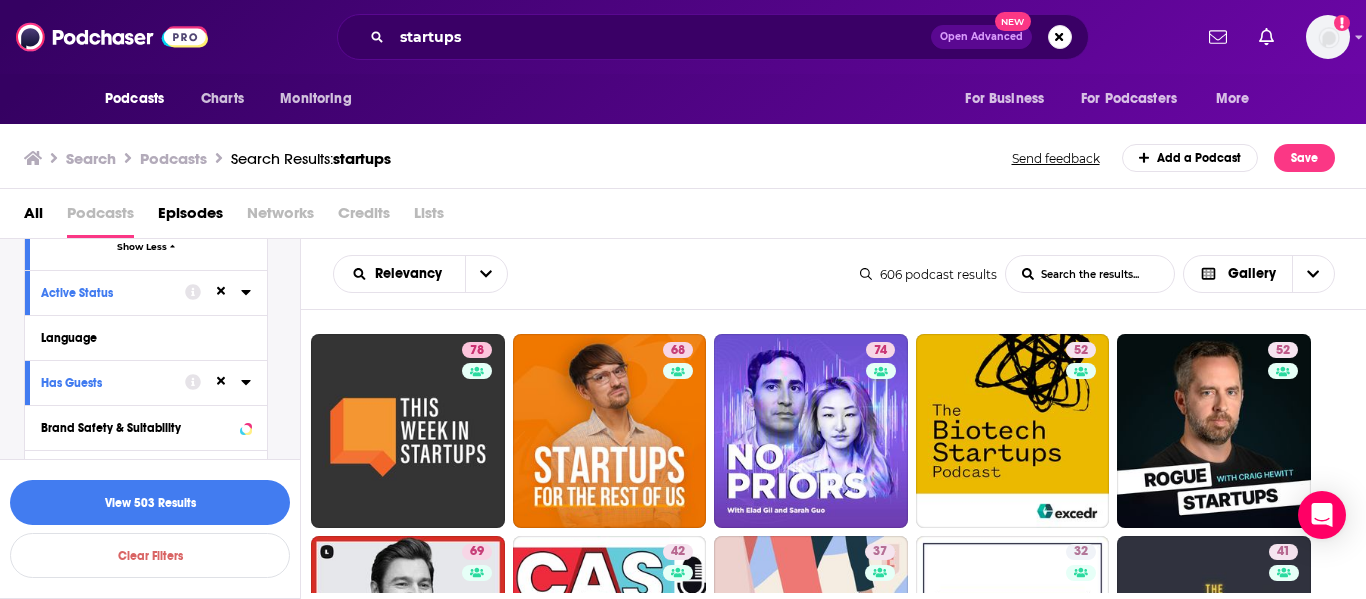 scroll, scrollTop: 1827, scrollLeft: 0, axis: vertical 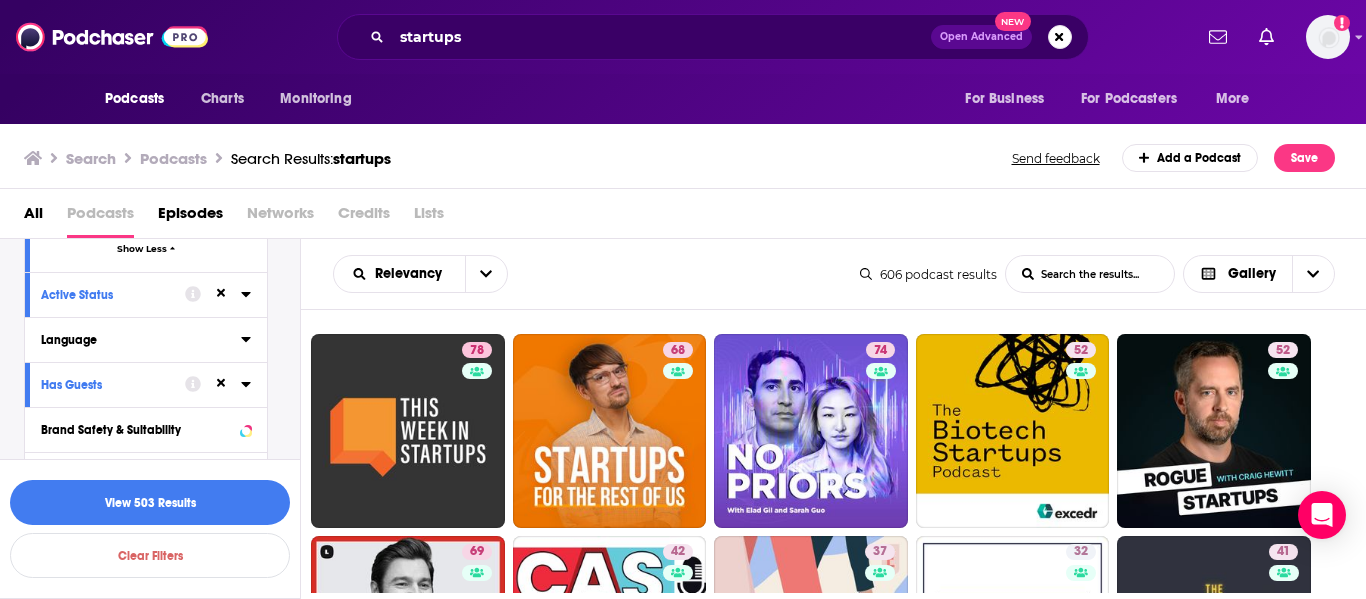 click on "Language" at bounding box center (134, 340) 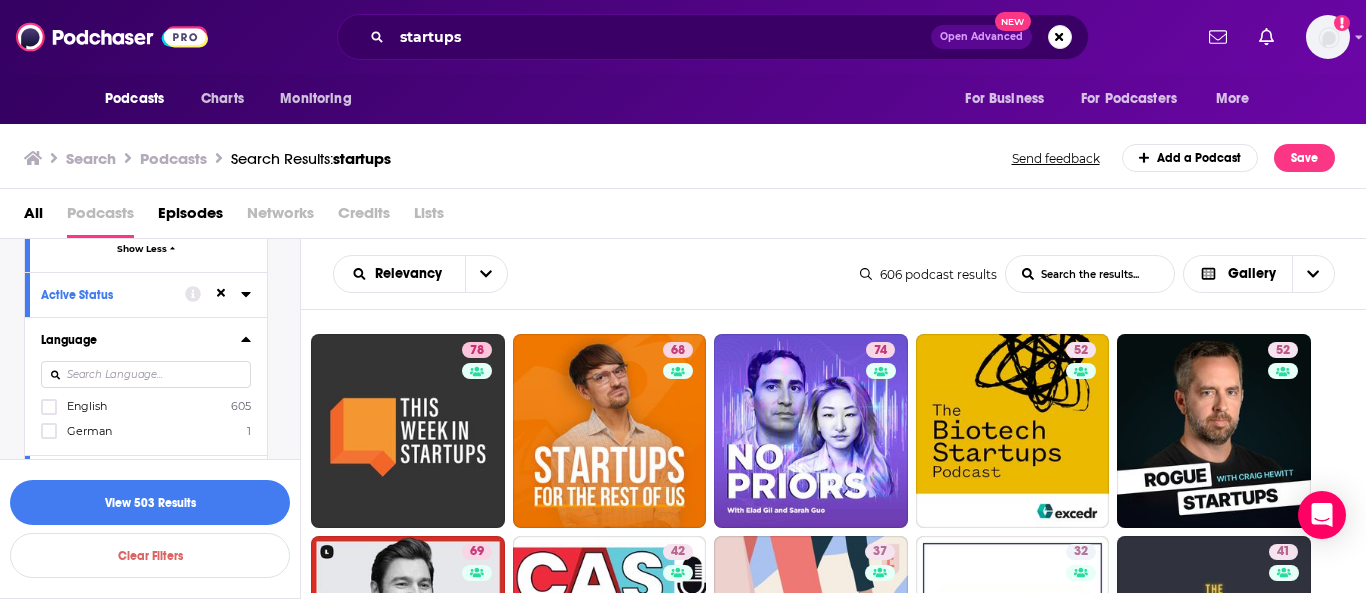click on "English 605" at bounding box center (146, 406) 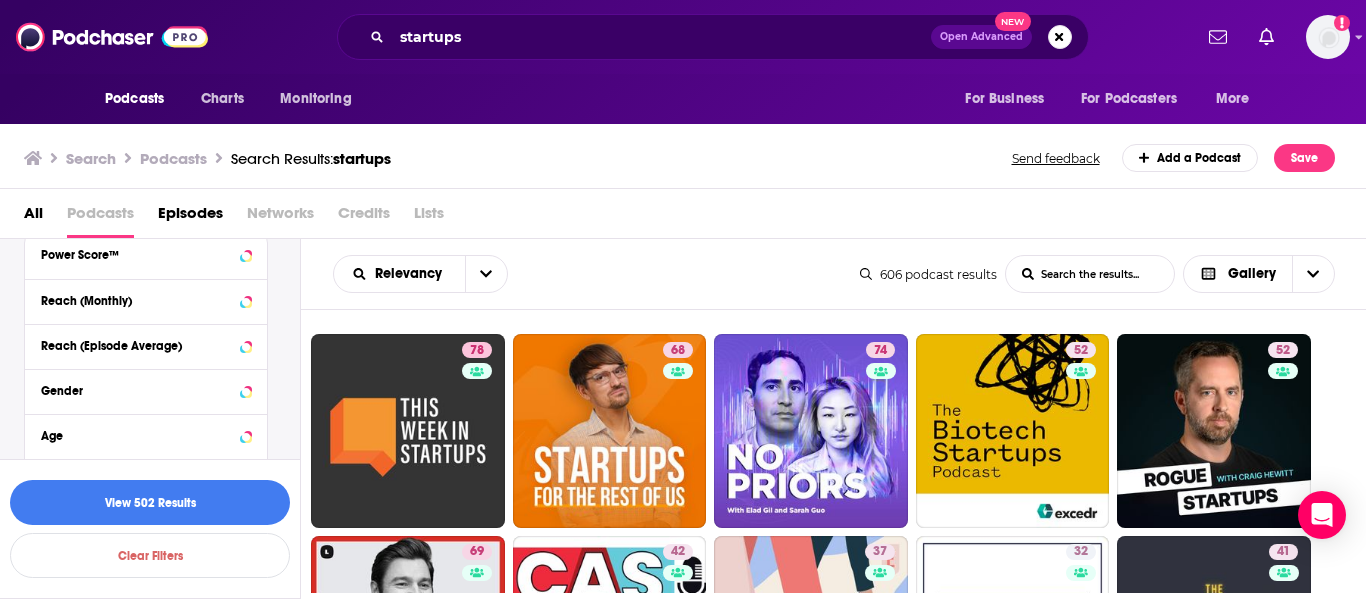scroll, scrollTop: 2286, scrollLeft: 0, axis: vertical 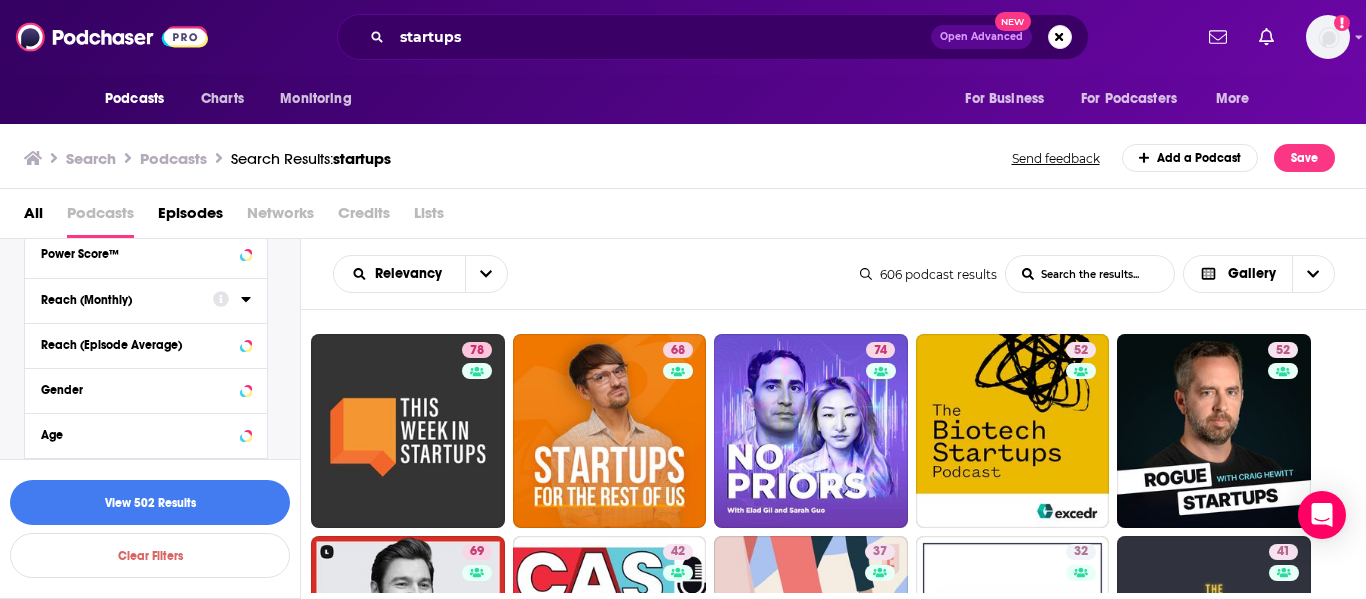 click on "Reach (Monthly)" at bounding box center [120, 300] 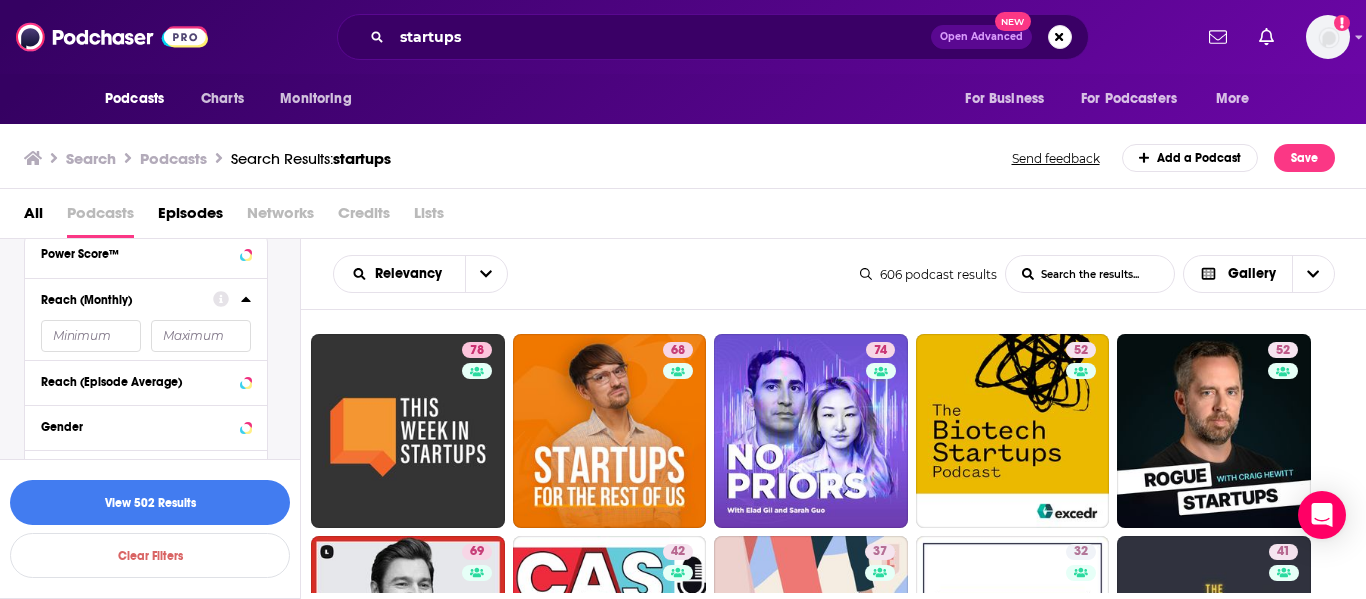click at bounding box center (201, 336) 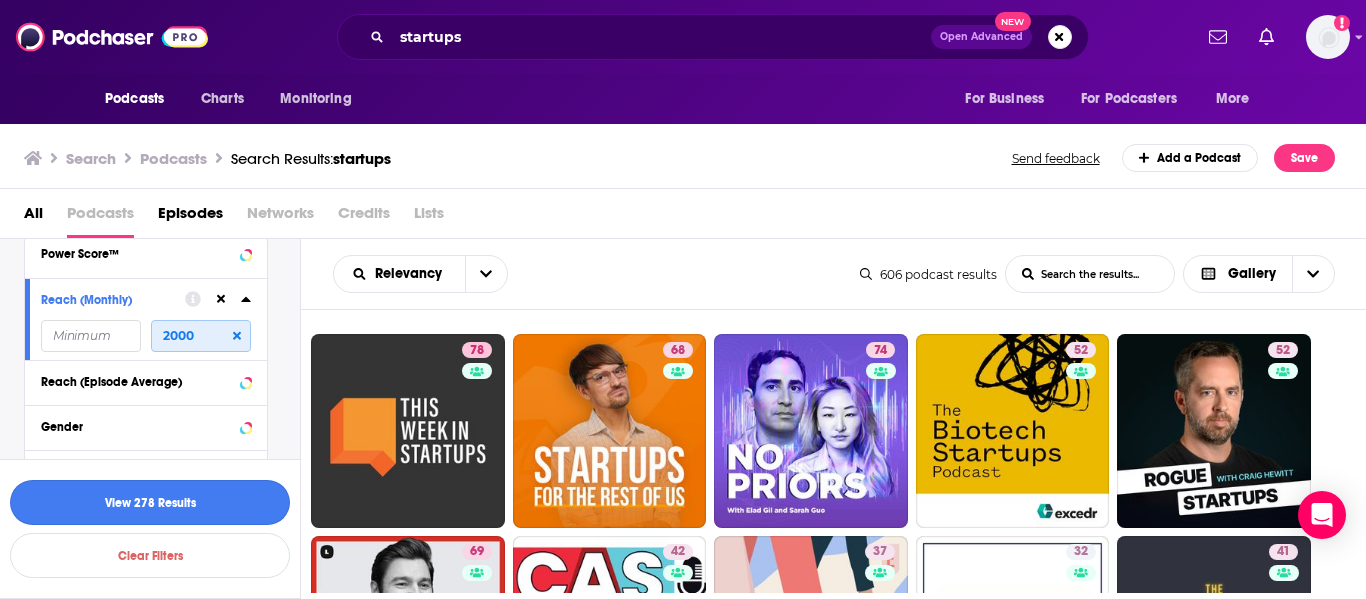 type on "2000" 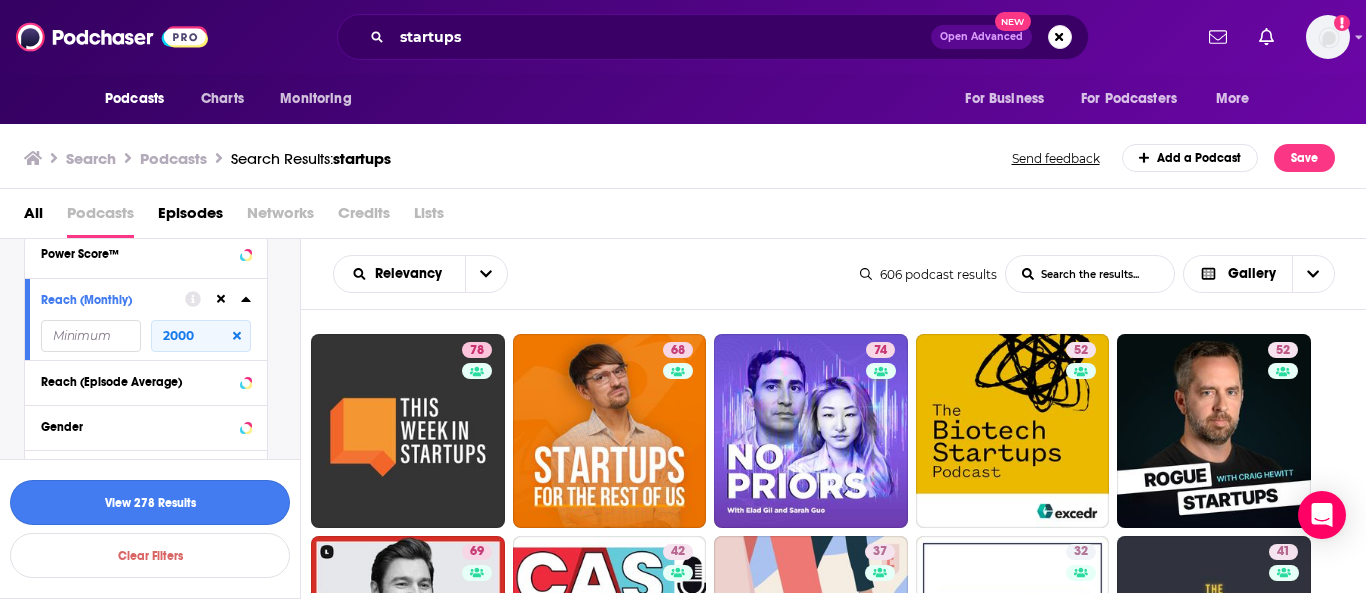 click on "View 278 Results" at bounding box center [150, 502] 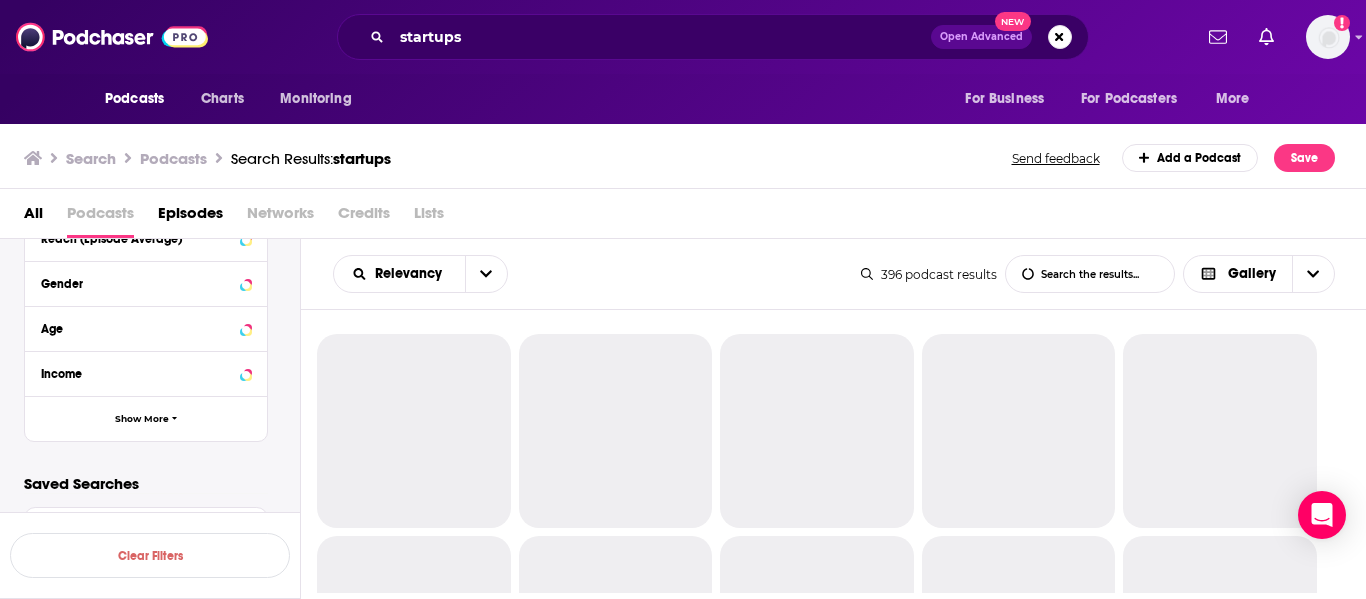 scroll, scrollTop: 1740, scrollLeft: 0, axis: vertical 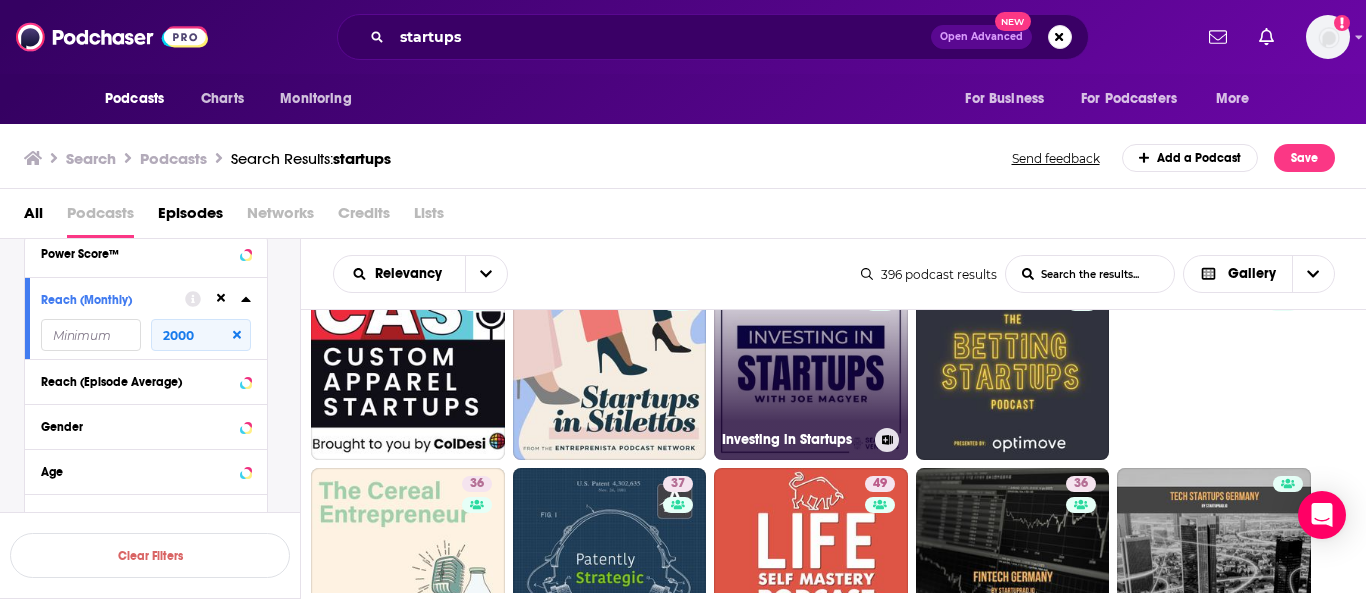 click on "32 Investing in Startups" at bounding box center [811, 363] 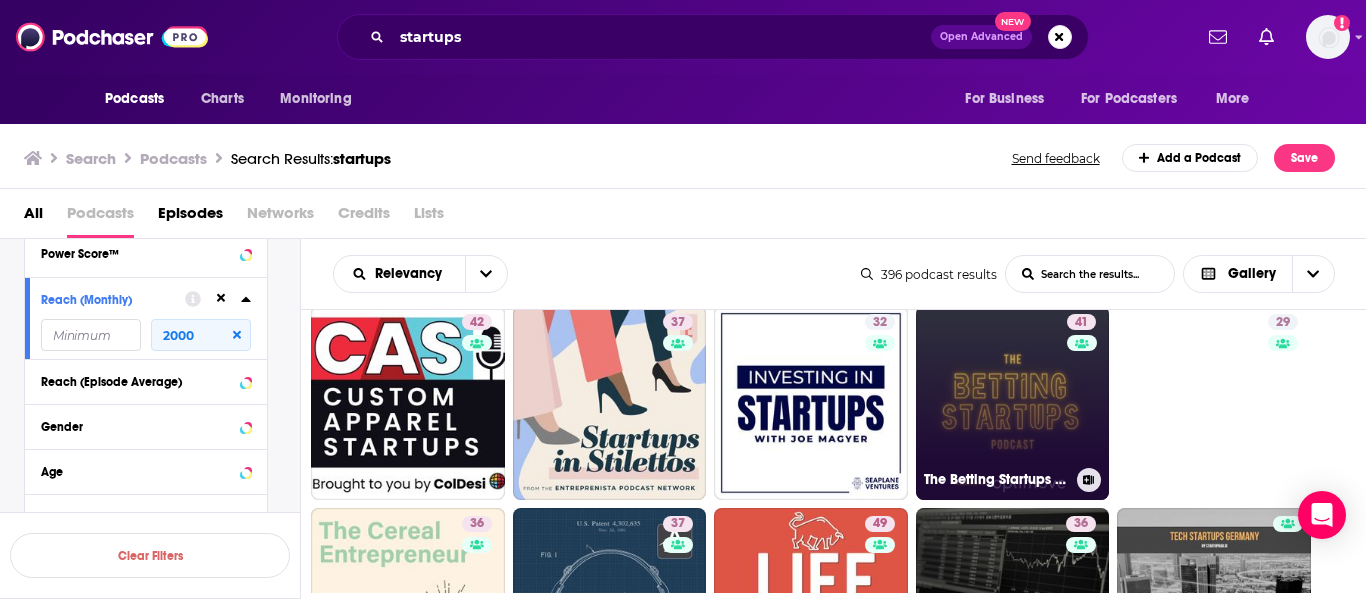 scroll, scrollTop: 27, scrollLeft: 0, axis: vertical 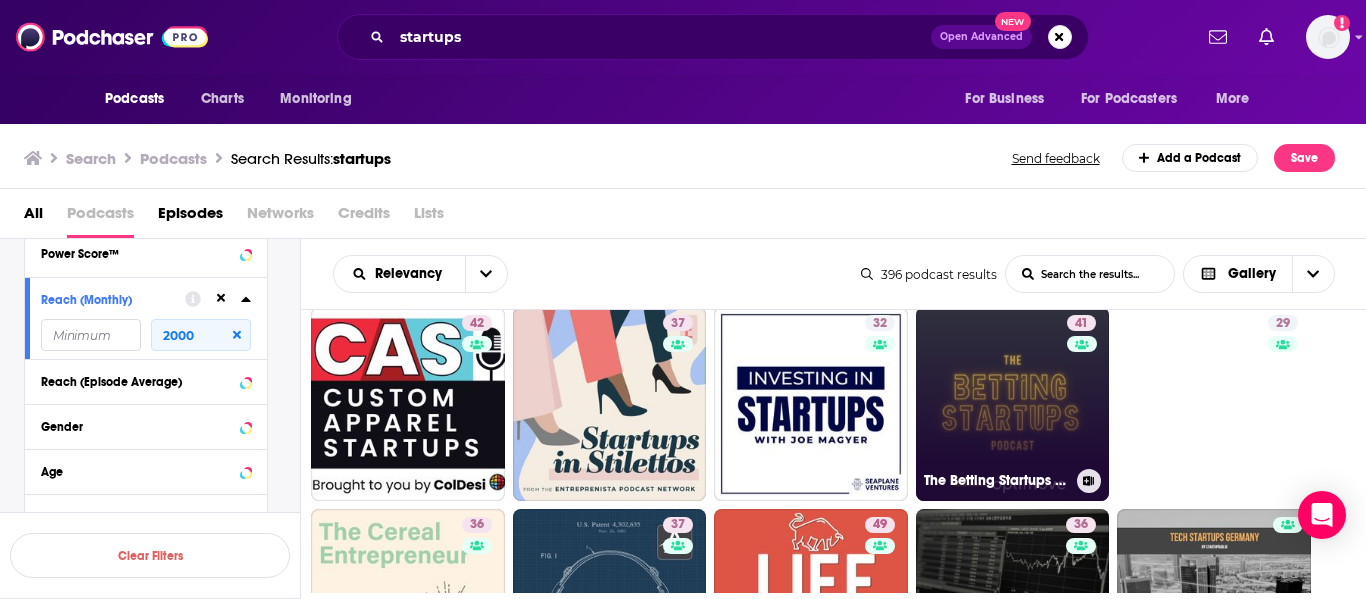 click on "41 The Betting Startups Podcast" at bounding box center [1013, 404] 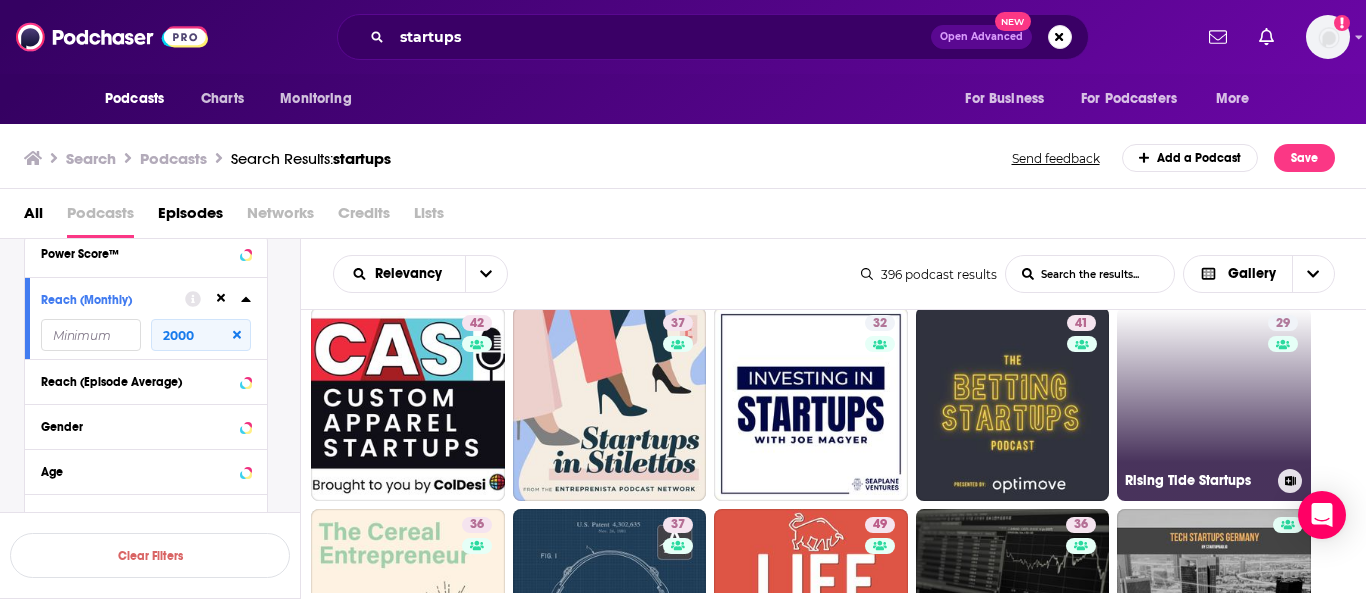 click on "29 Rising Tide Startups" at bounding box center (1214, 404) 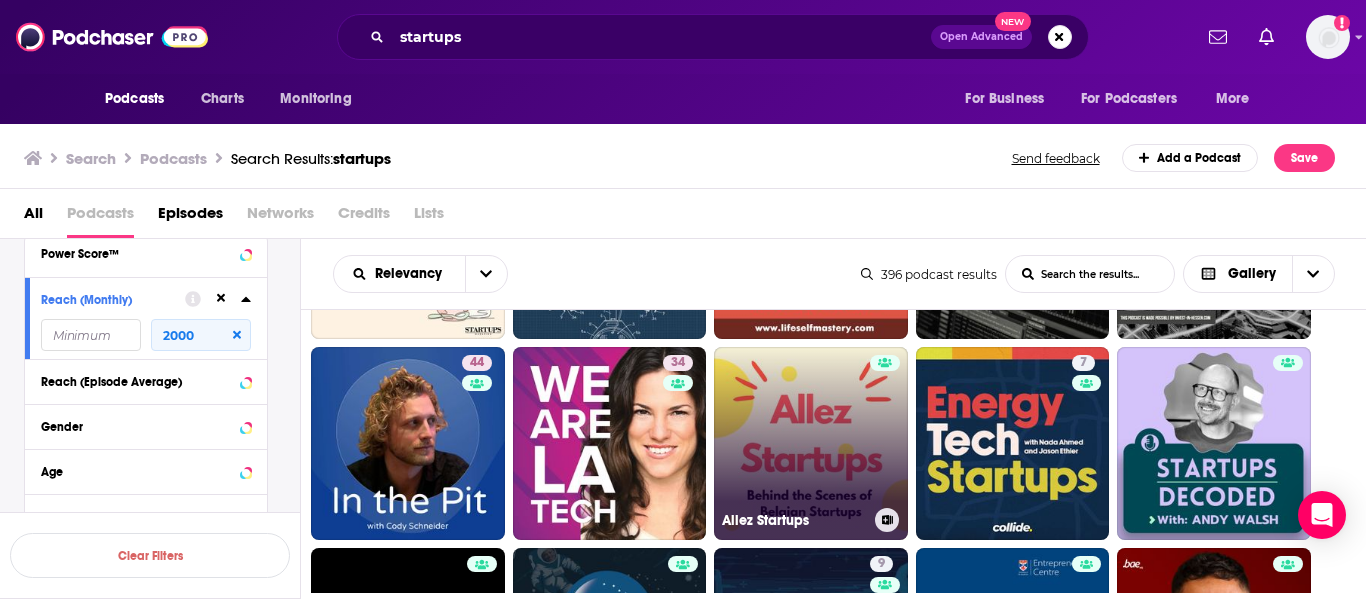 scroll, scrollTop: 390, scrollLeft: 0, axis: vertical 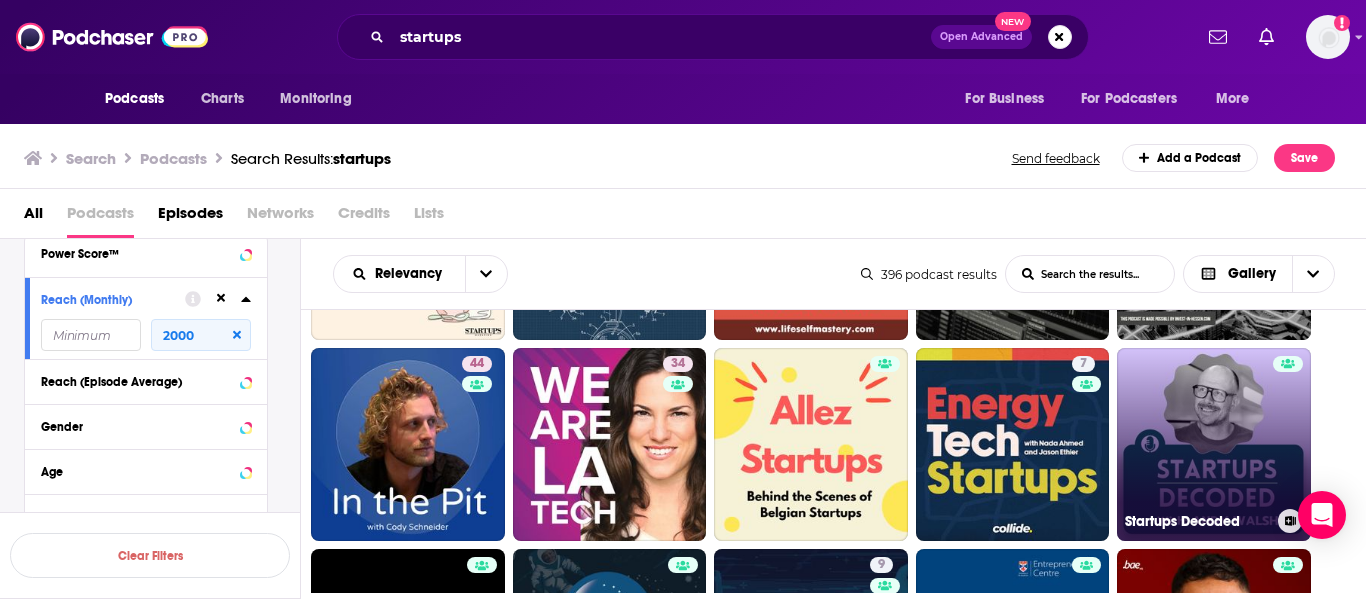 click on "Startups Decoded" at bounding box center [1214, 445] 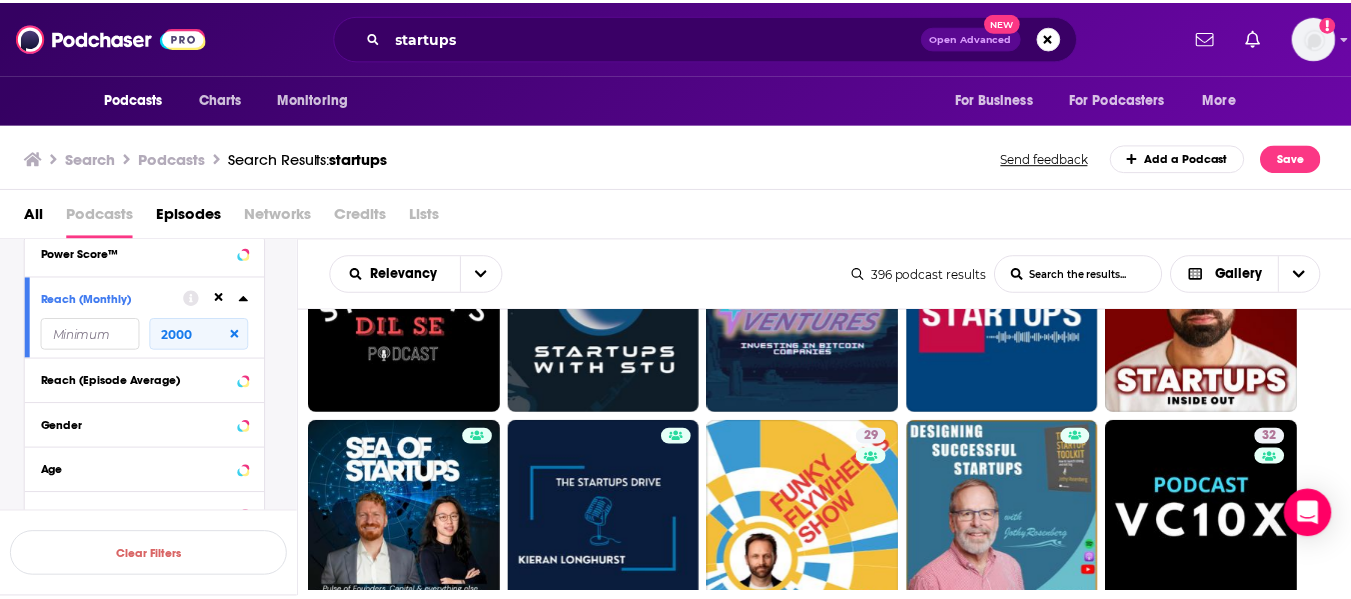 scroll, scrollTop: 720, scrollLeft: 0, axis: vertical 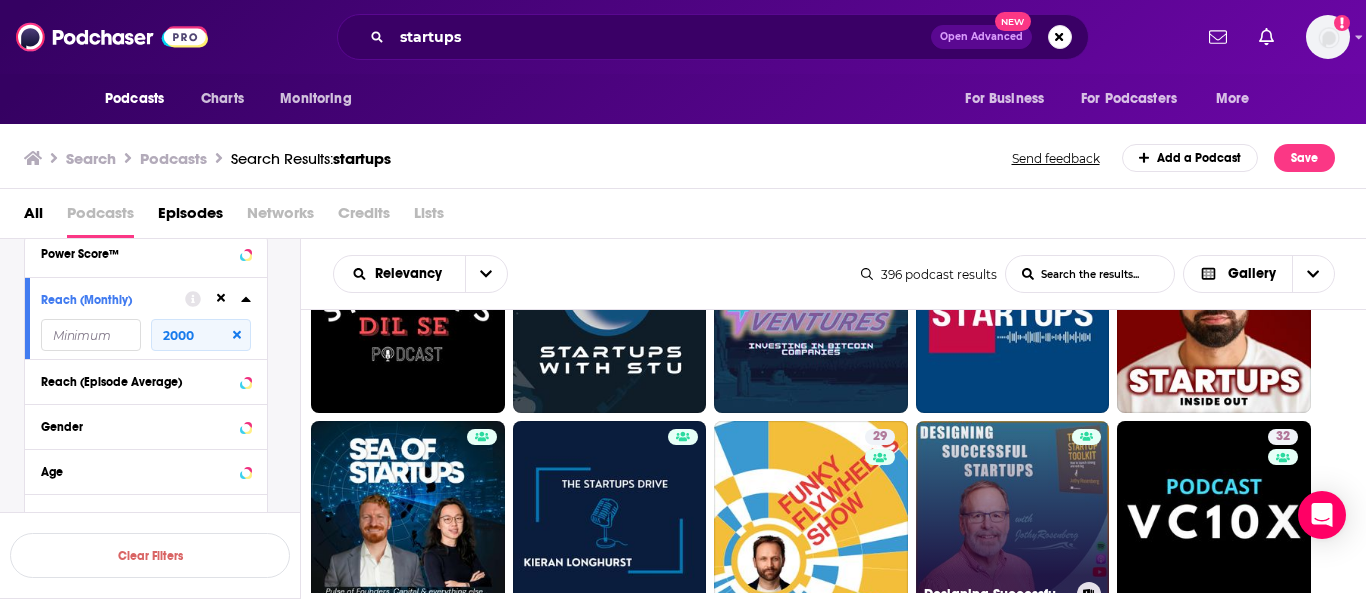 click on "Designing Successful Startups" at bounding box center [1013, 518] 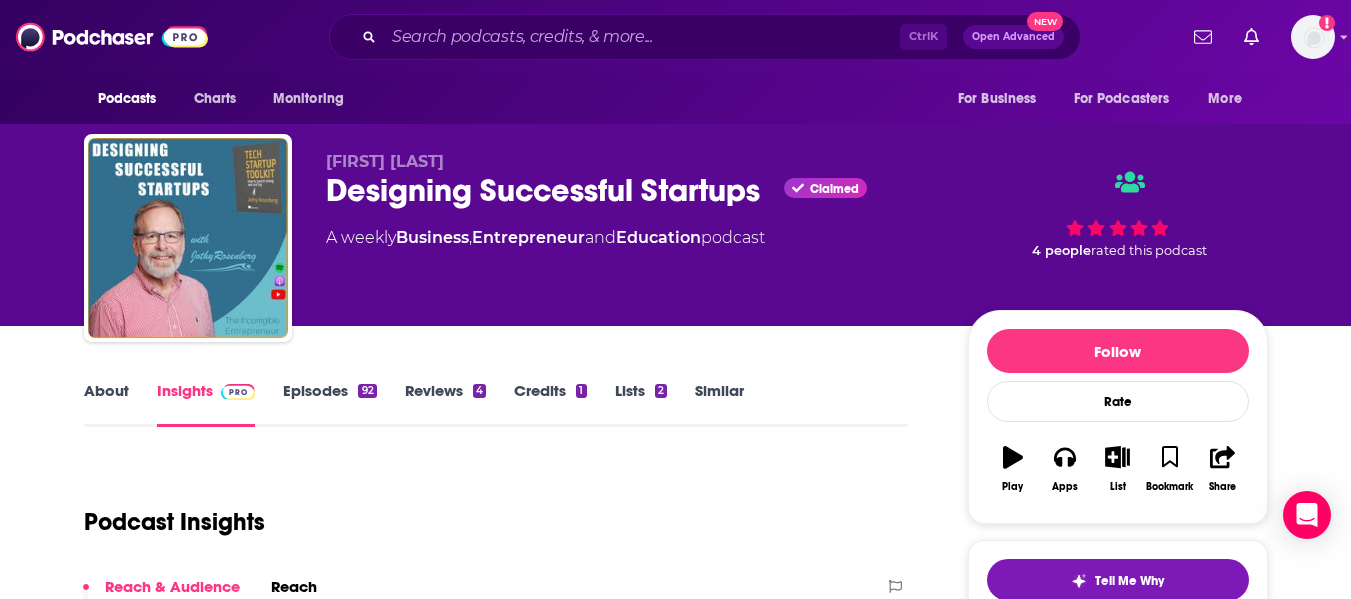 click on "About" at bounding box center [106, 404] 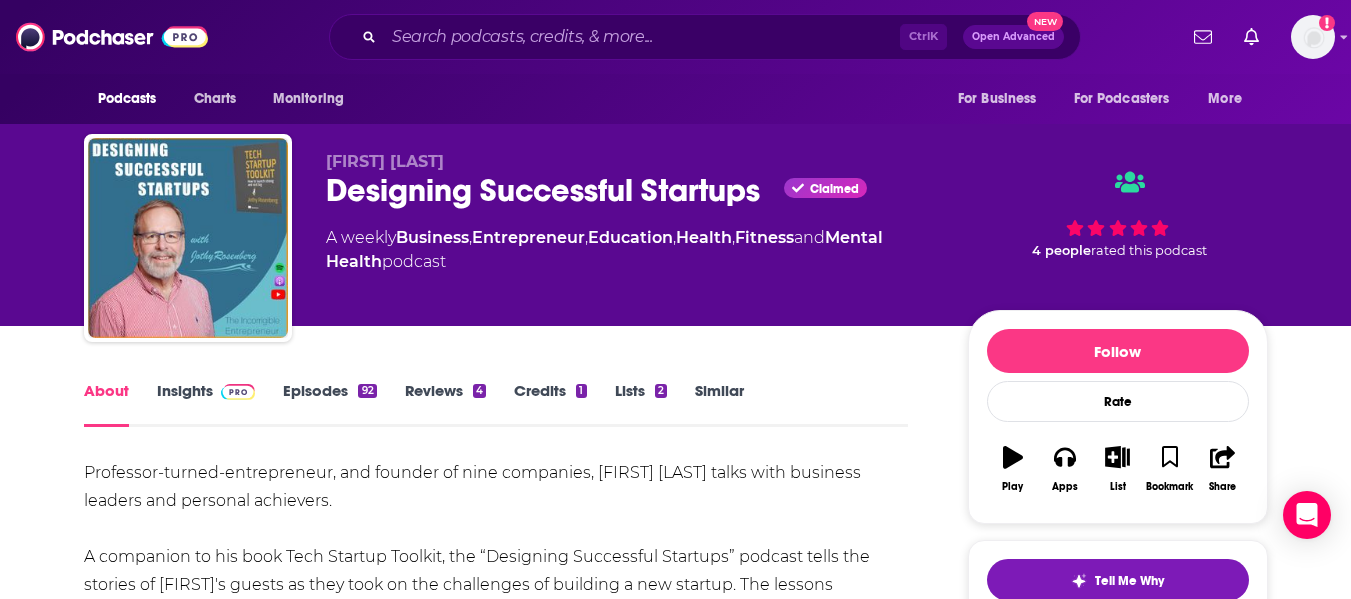 click on "About Insights Episodes 92 Reviews 4 Credits 1 Lists 2 Similar Professor-turned-entrepreneur, and founder of nine companies, Jothy Rosenberg talks with business leaders and personal achievers.
A companion to his book Tech Startup Toolkit, the “Designing Successful Startups” podcast tells the stories of Jothy's guests as they took on the challenges of building a new startup. The lessons conveyed come from both things done right and things done wrong that can help listeners learn the best way to design their own startups to be successful. Along the way this show explores the challenges and rewards of entrepreneurship, overcoming adversity, and where grit and perseverance can get you.
Be inspired by others, and push yourself along your path to success and fulfillment. Show More Creators & Guests View All Add Creators Guest Jeremy Toeman 1 episode Add Creators Recent Episodes View All Integrity, Smarts, and Grit—The Only Three Things That Matter to Early-Stage Investors Aug 6th, 2025 Jul 23rd, 2025 0 0" at bounding box center [675, 1561] 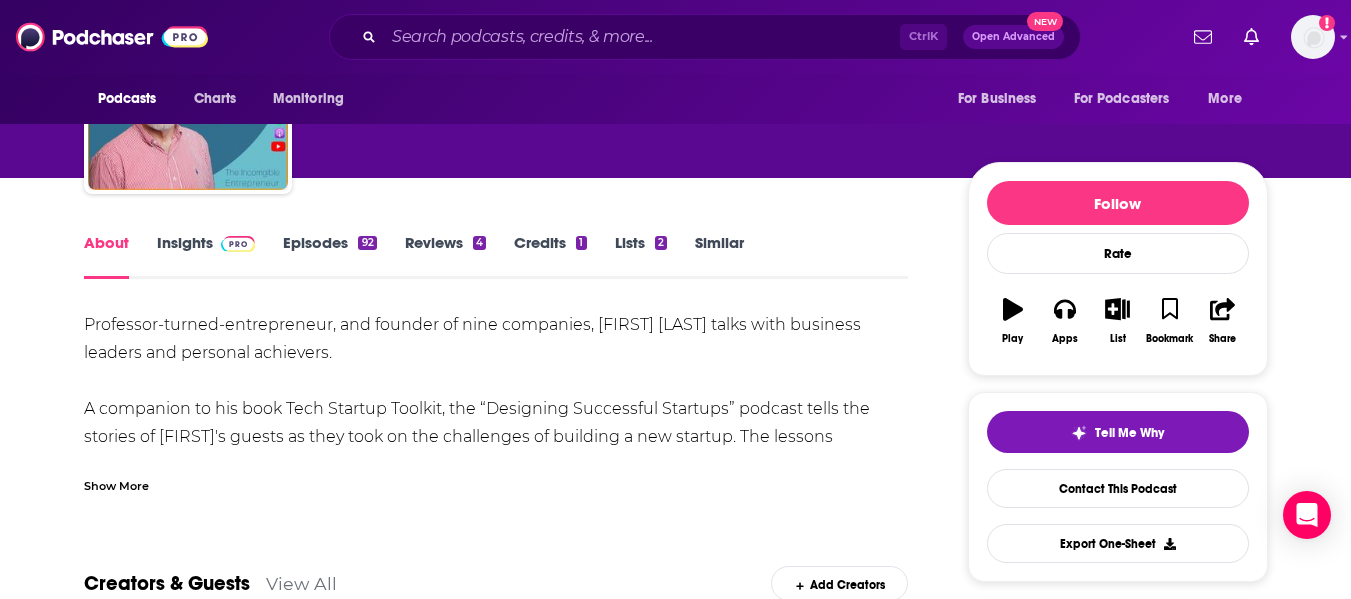 scroll, scrollTop: 149, scrollLeft: 0, axis: vertical 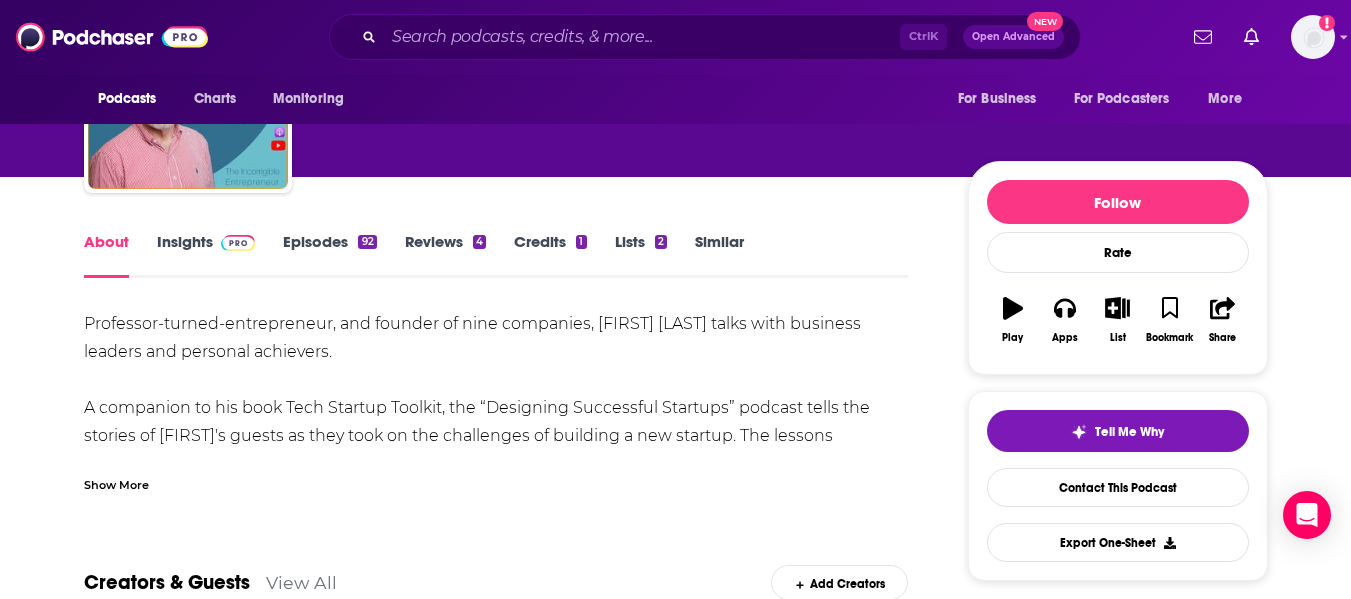 click on "Show More" at bounding box center (116, 483) 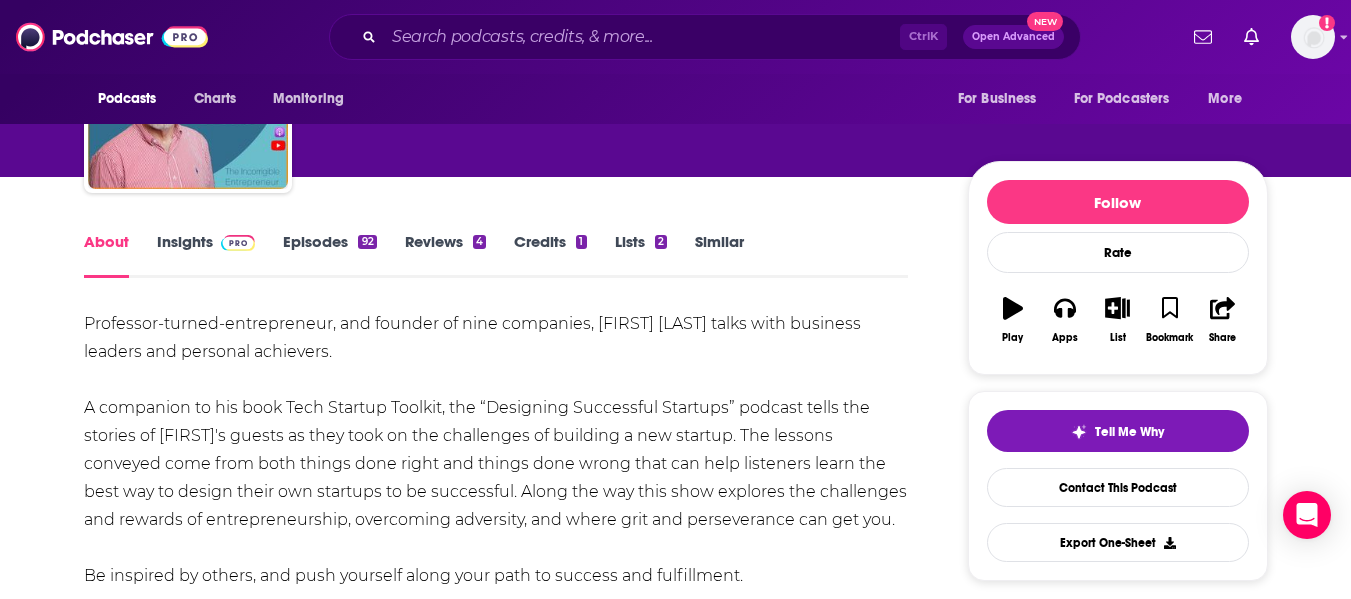 click on "About Insights Episodes 92 Reviews 4 Credits 1 Lists 2 Similar Professor-turned-entrepreneur, and founder of nine companies, Jothy Rosenberg talks with business leaders and personal achievers.
A companion to his book Tech Startup Toolkit, the “Designing Successful Startups” podcast tells the stories of Jothy's guests as they took on the challenges of building a new startup. The lessons conveyed come from both things done right and things done wrong that can help listeners learn the best way to design their own startups to be successful. Along the way this show explores the challenges and rewards of entrepreneurship, overcoming adversity, and where grit and perseverance can get you.
Be inspired by others, and push yourself along your path to success and fulfillment. Show Less Creators & Guests View All Add Creators Guest Jeremy Toeman 1 episode Add Creators Recent Episodes View All Integrity, Smarts, and Grit—The Only Three Things That Matter to Early-Stage Investors Aug 6th, 2025 Jul 23rd, 2025 0 0" at bounding box center [675, 1488] 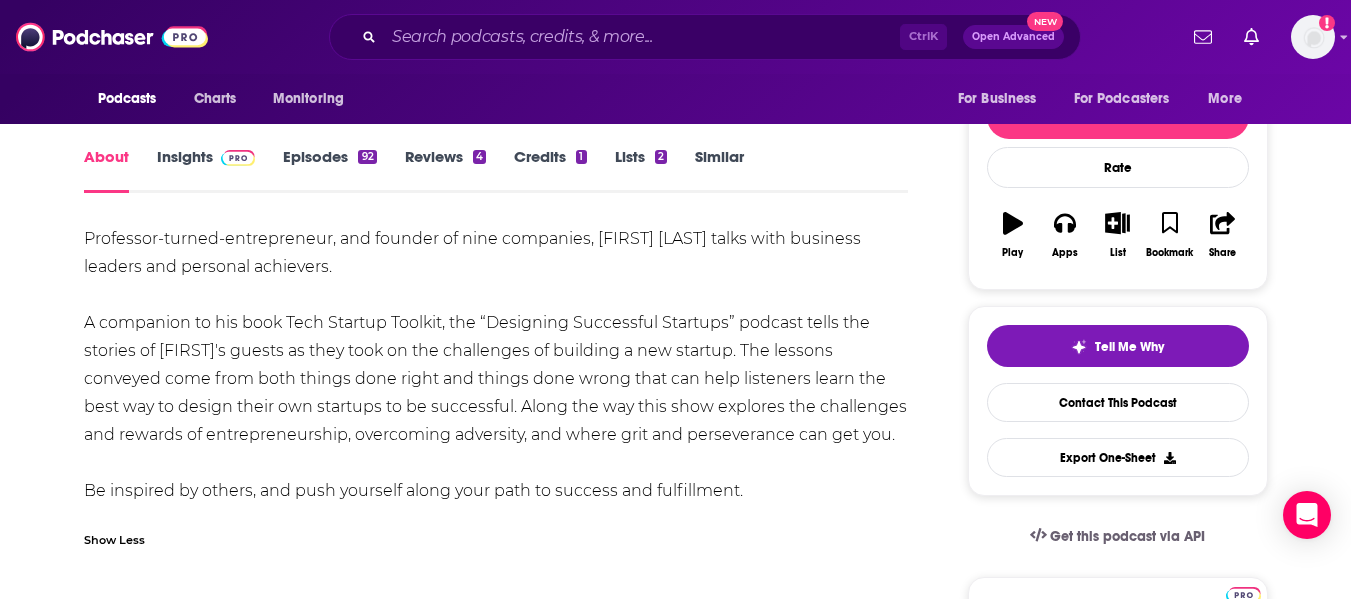 scroll, scrollTop: 212, scrollLeft: 0, axis: vertical 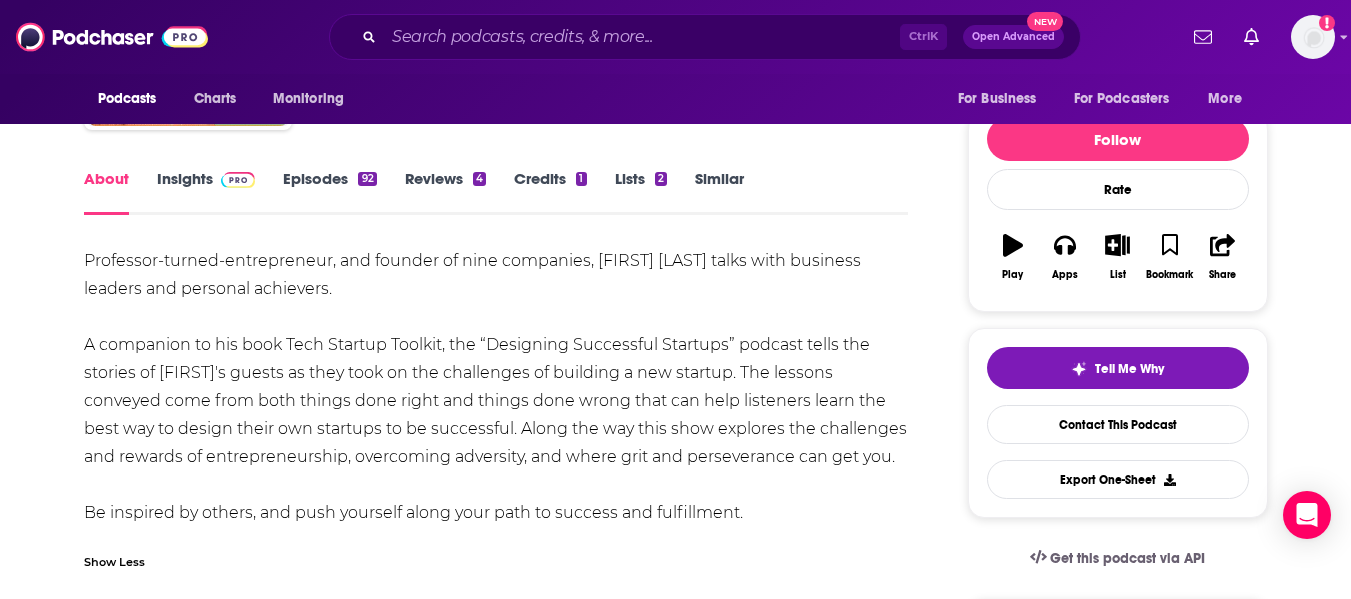 click on "About Insights Episodes 92 Reviews 4 Credits 1 Lists 2 Similar Professor-turned-entrepreneur, and founder of nine companies, Jothy Rosenberg talks with business leaders and personal achievers.
A companion to his book Tech Startup Toolkit, the “Designing Successful Startups” podcast tells the stories of Jothy's guests as they took on the challenges of building a new startup. The lessons conveyed come from both things done right and things done wrong that can help listeners learn the best way to design their own startups to be successful. Along the way this show explores the challenges and rewards of entrepreneurship, overcoming adversity, and where grit and perseverance can get you.
Be inspired by others, and push yourself along your path to success and fulfillment. Show Less Creators & Guests View All Add Creators Guest Jeremy Toeman 1 episode Add Creators Recent Episodes View All Integrity, Smarts, and Grit—The Only Three Things That Matter to Early-Stage Investors Aug 6th, 2025 Jul 23rd, 2025 0 0" at bounding box center (675, 1425) 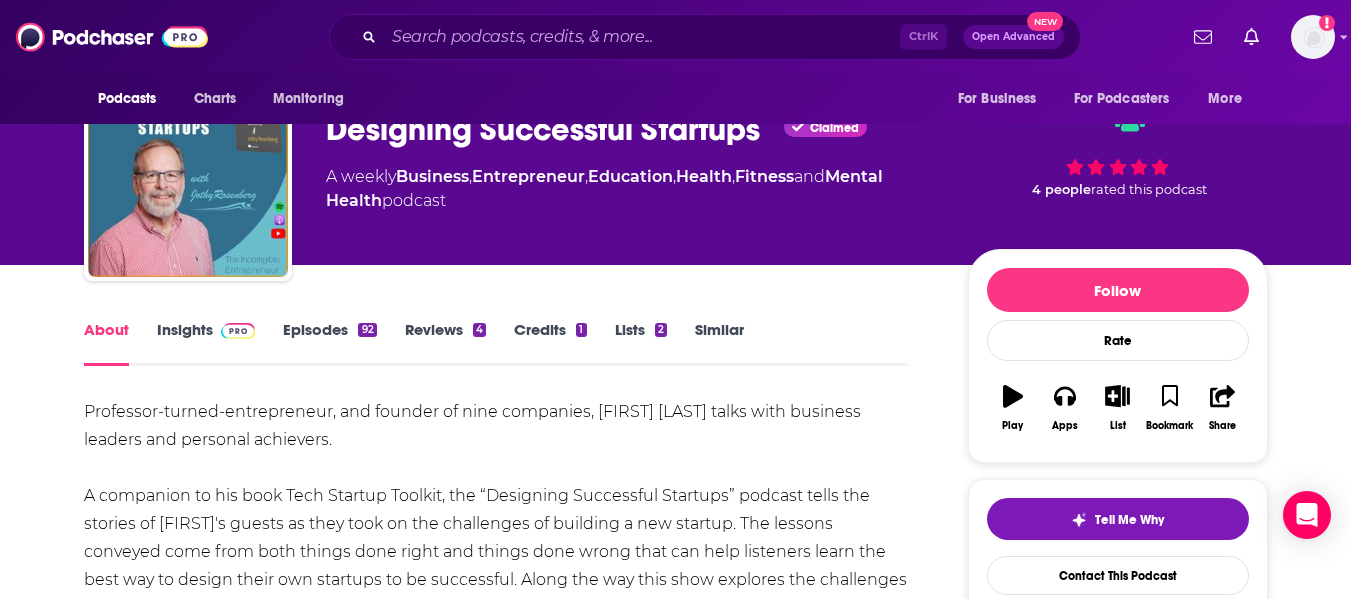 scroll, scrollTop: 0, scrollLeft: 0, axis: both 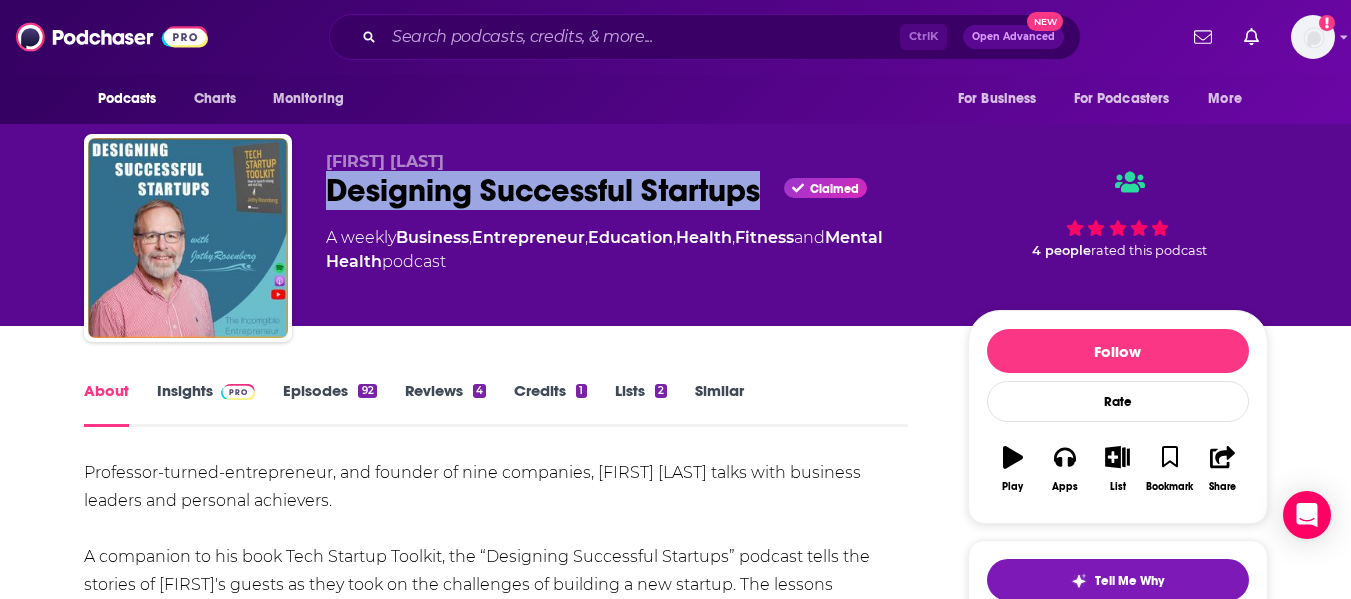 drag, startPoint x: 330, startPoint y: 193, endPoint x: 759, endPoint y: 200, distance: 429.0571 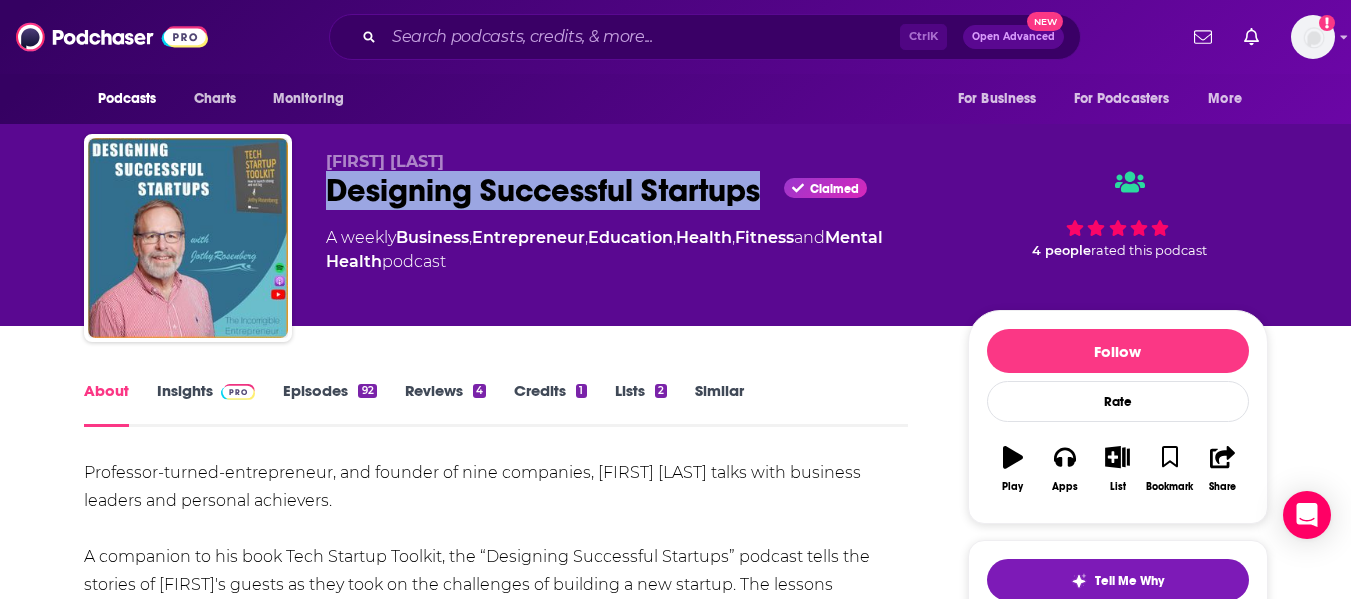 click on "Insights" at bounding box center (206, 404) 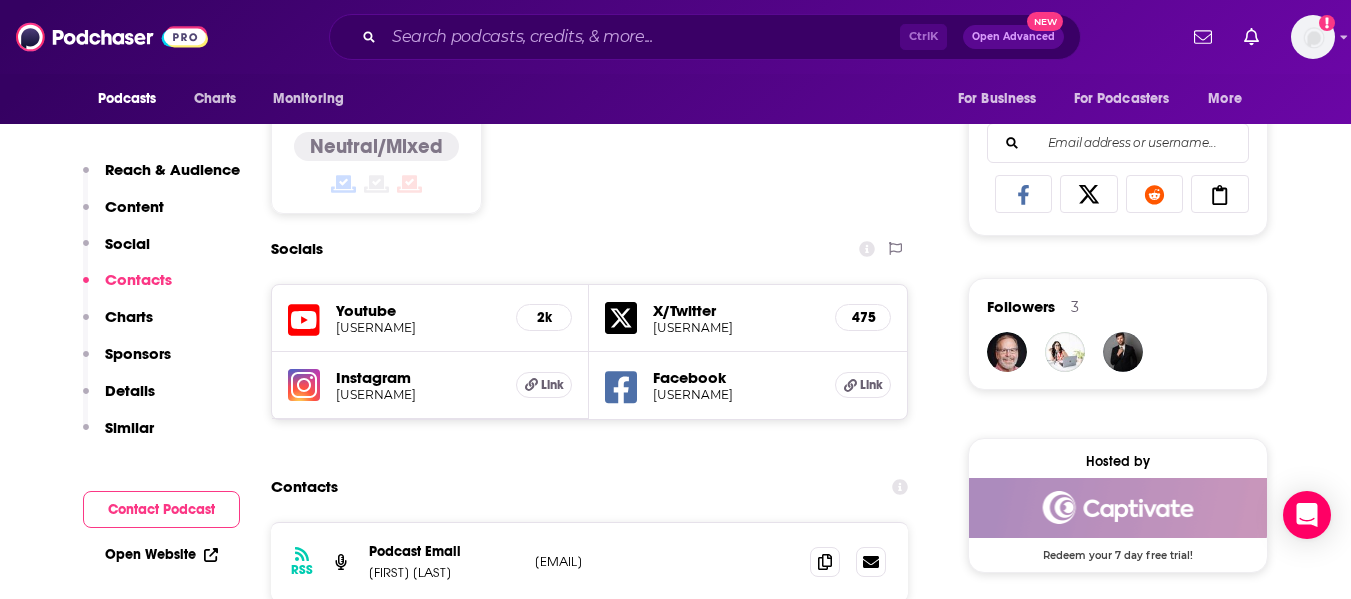 scroll, scrollTop: 1514, scrollLeft: 0, axis: vertical 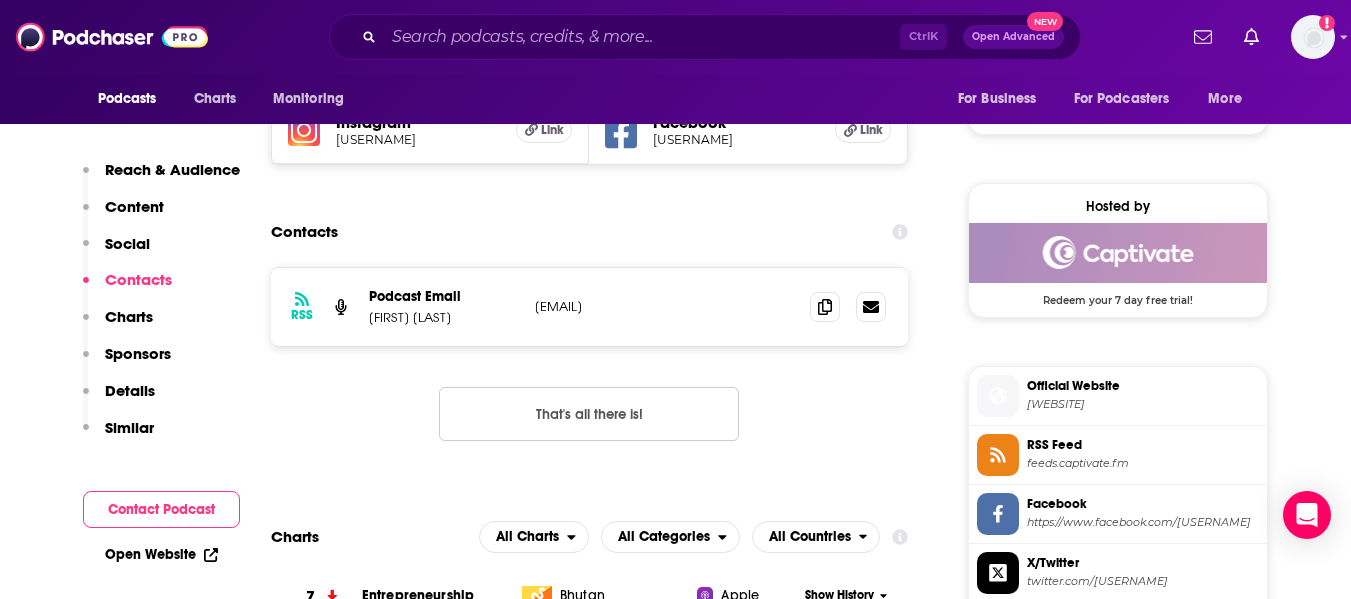 drag, startPoint x: 367, startPoint y: 319, endPoint x: 467, endPoint y: 324, distance: 100.12492 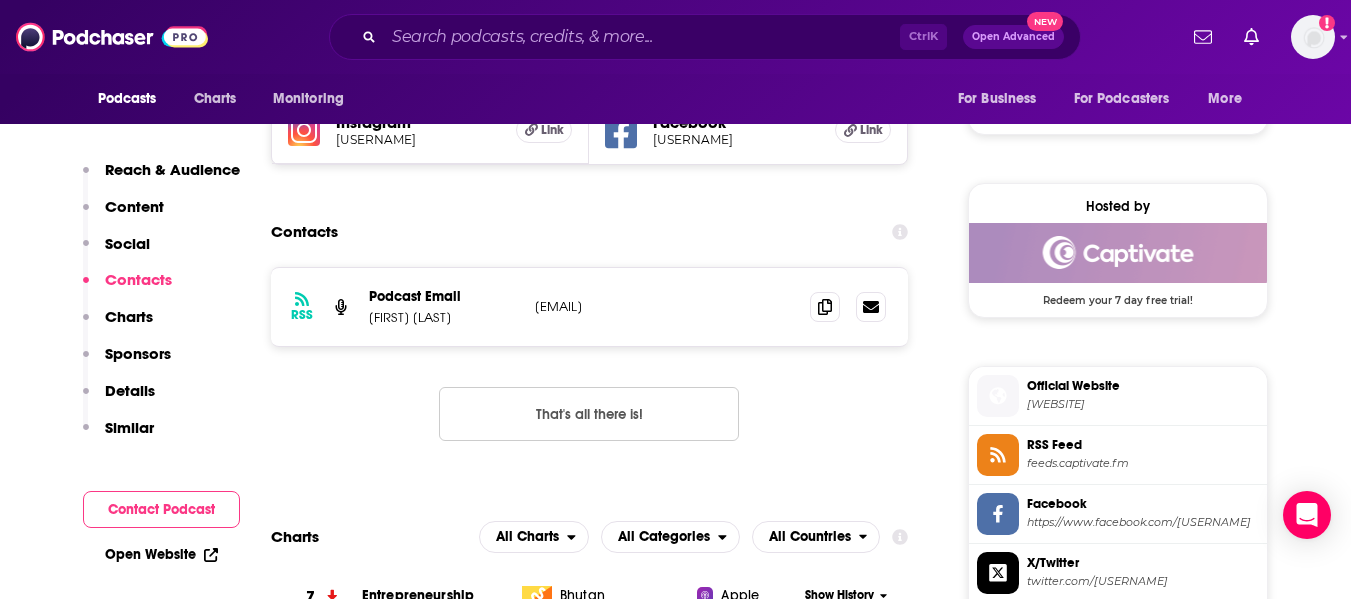 copy on "Jothy Rosenberg" 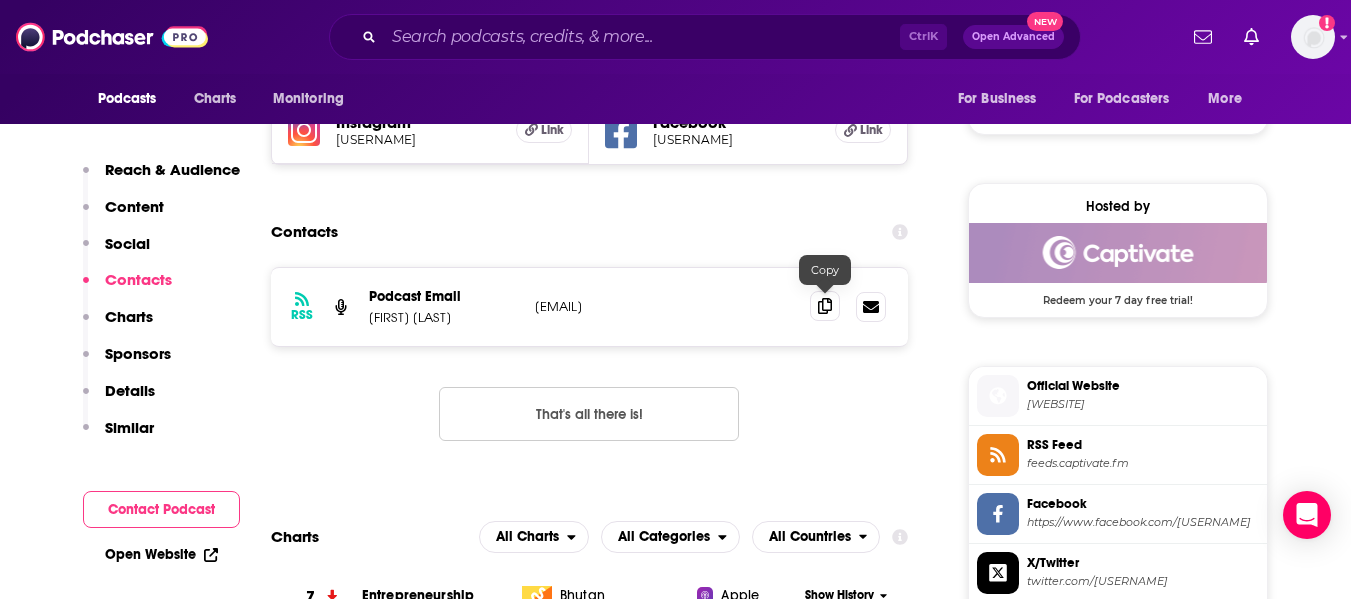 click 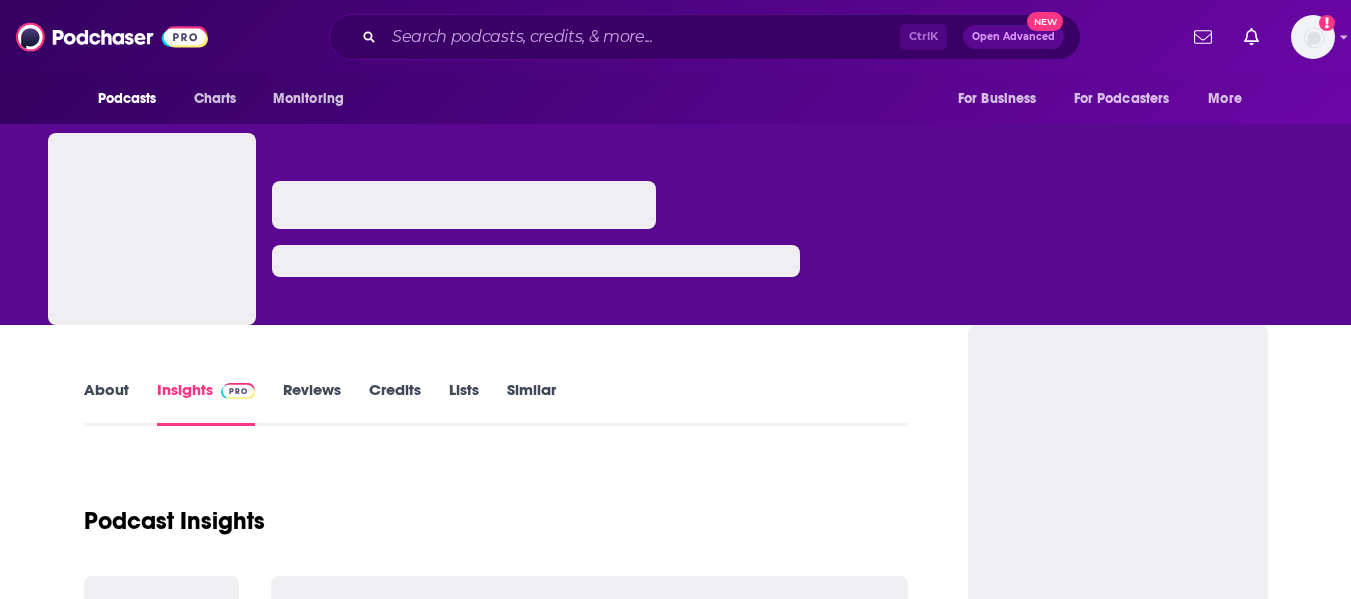 scroll, scrollTop: 0, scrollLeft: 0, axis: both 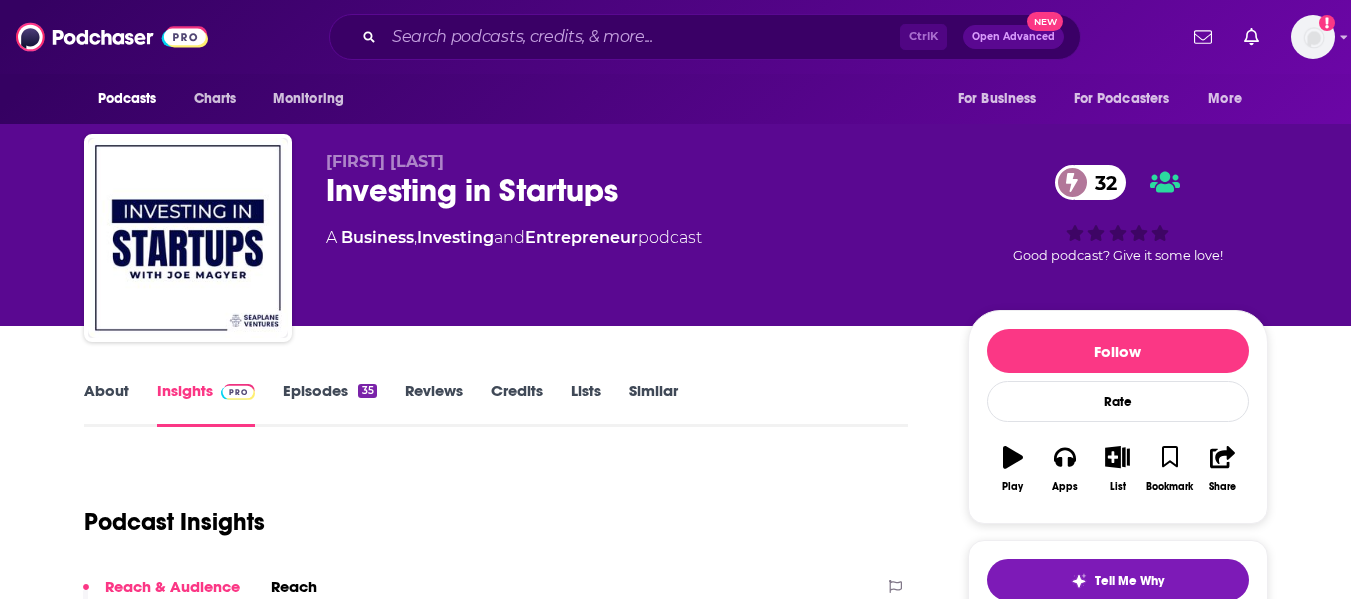 click on "About" at bounding box center (106, 404) 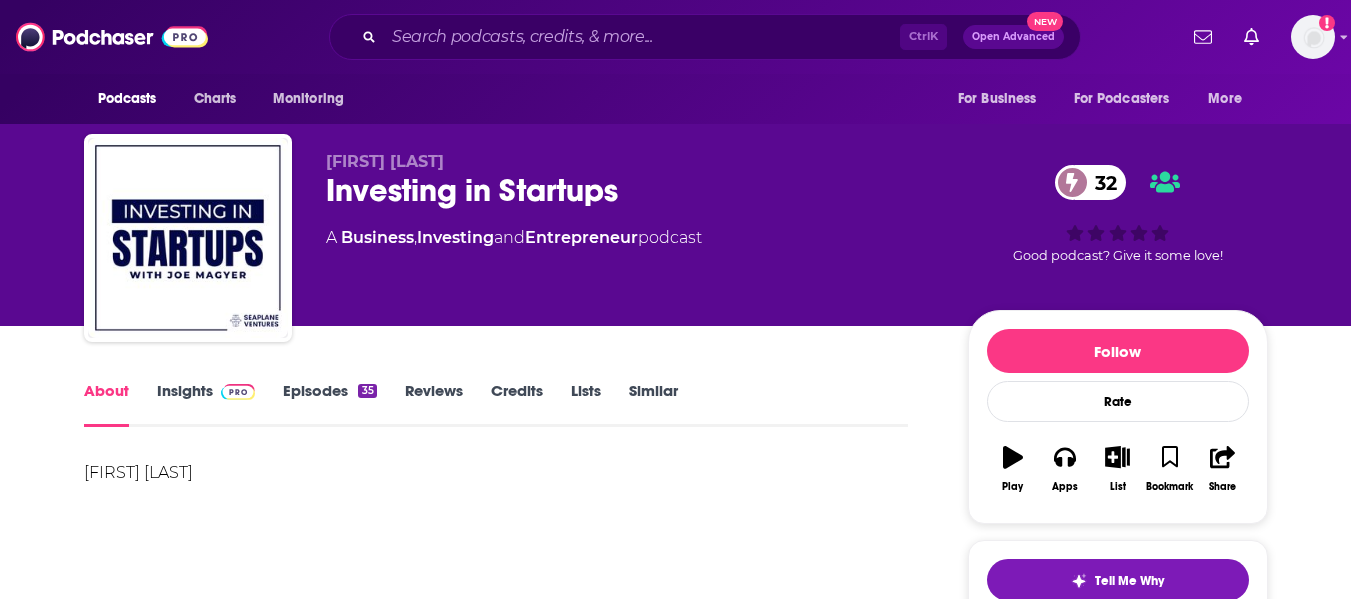 click on "About Insights Episodes 35 Reviews Credits Lists Similar Investing In Startups explores the strategies and stories of leading early-stage venture capitalists. The show is for VCs, angels, founders, operators, and the startup-curious. Whether you're a seasoned pro or just dipping your toes into startups, this podcast is your guide to navigating this dynamic ecosystem. The show is hosted by Joe Magyer, Founder and Managing Partner of Seaplane Ventures. Show More Creators & Guests We don't know anything about the creators of this podcast yet . You can   add them yourself   so they can be credited for this and other podcasts. Recent Episodes There are no episodes of  "Investing in Startups"  to display at the moment.   Podcast Reviews This podcast hasn't been reviewed yet. You can  add a review   to show others what you thought. Mentioned In These Lists There are no lists that include  "Investing in Startups" . You can    add this podcast   to a new or existing list. Host or manage this podcast? Refresh Feed 35" at bounding box center (675, 1125) 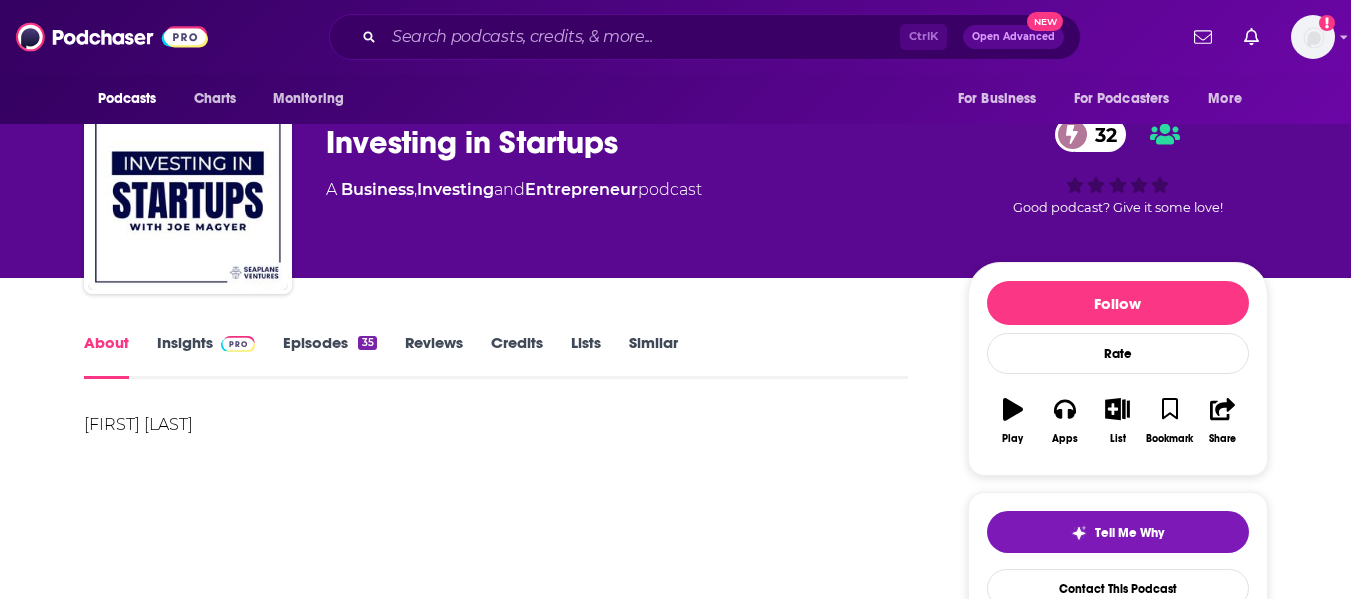 scroll, scrollTop: 0, scrollLeft: 0, axis: both 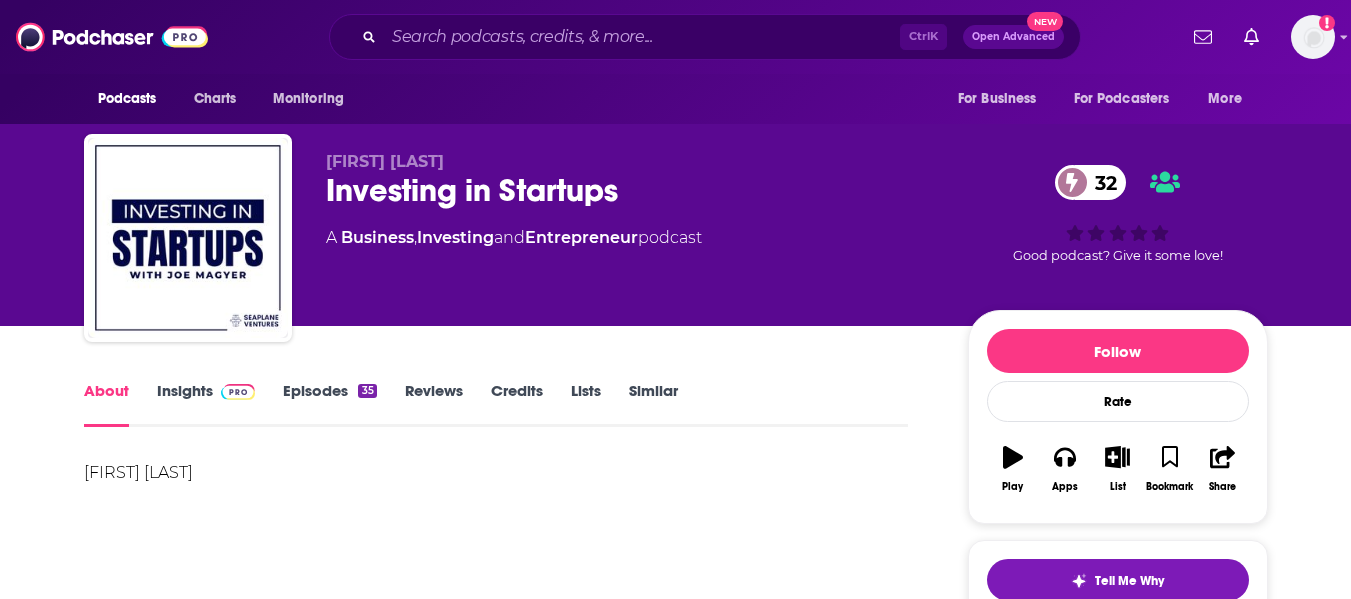 click on "Investing in Startups 32" at bounding box center [631, 190] 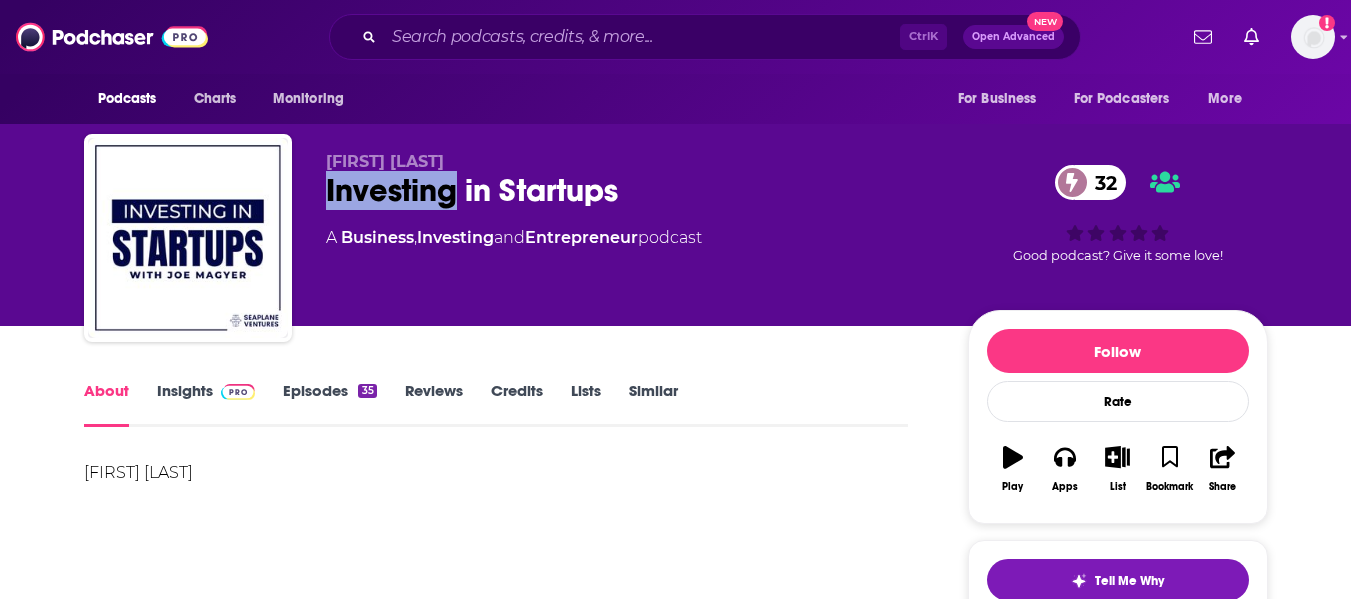 click on "Investing in Startups 32" at bounding box center (631, 190) 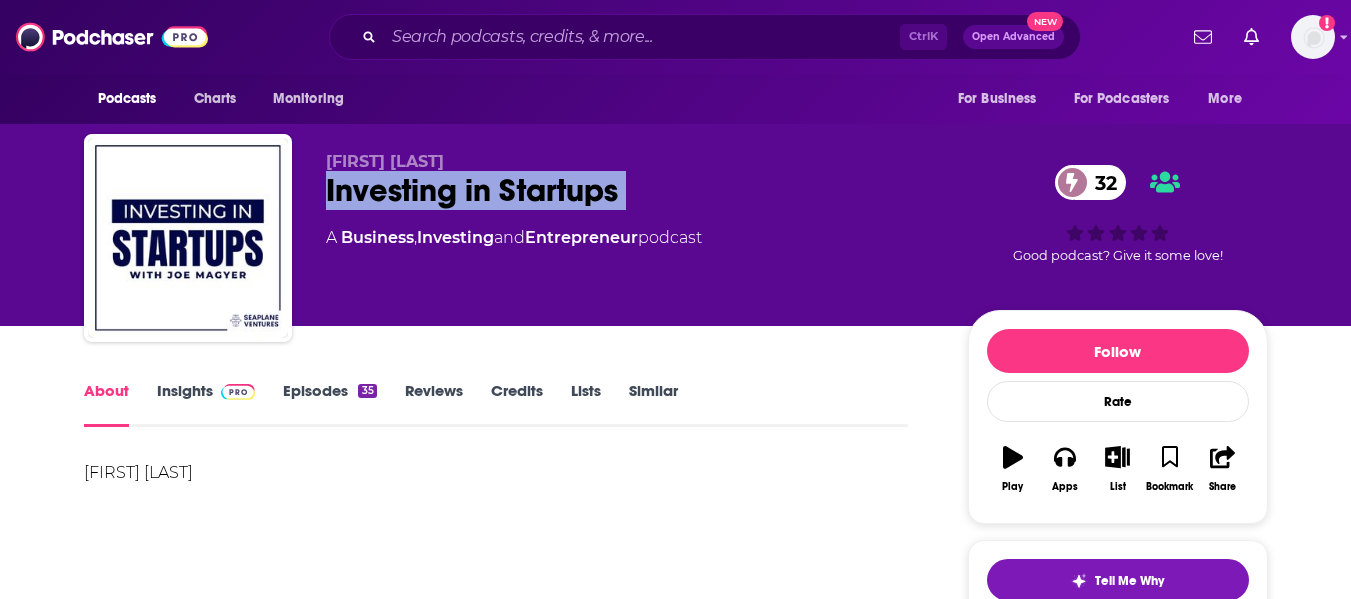 click on "Investing in Startups 32" at bounding box center [631, 190] 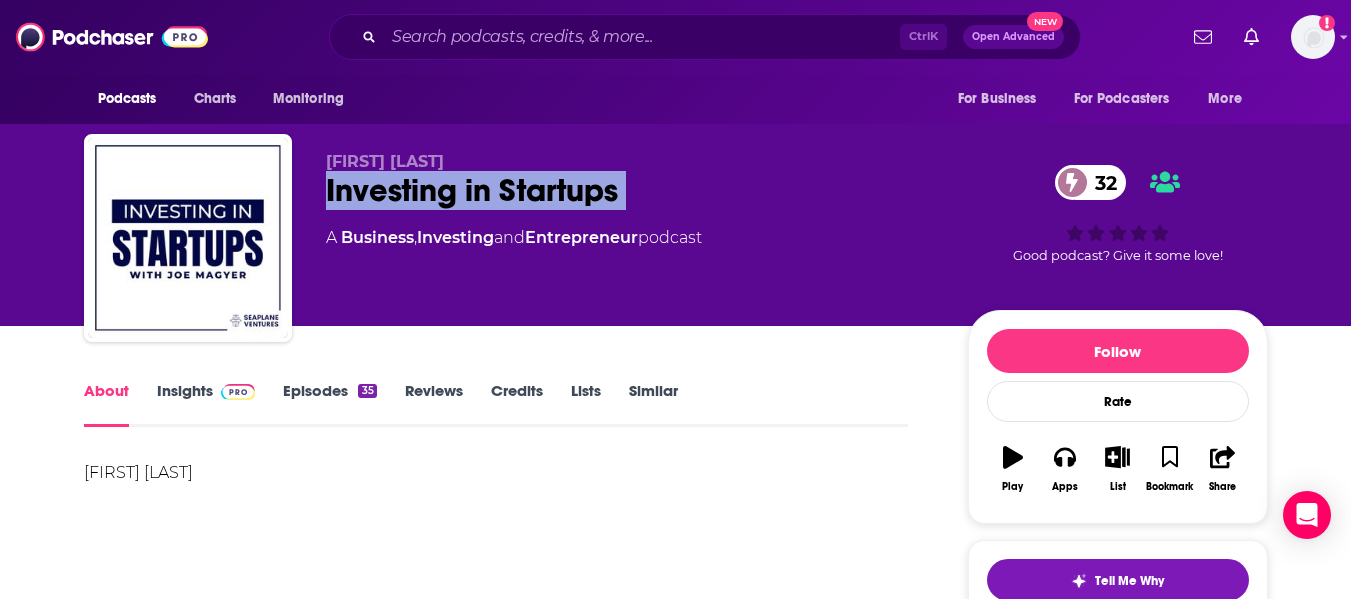 click on "Insights" at bounding box center (206, 404) 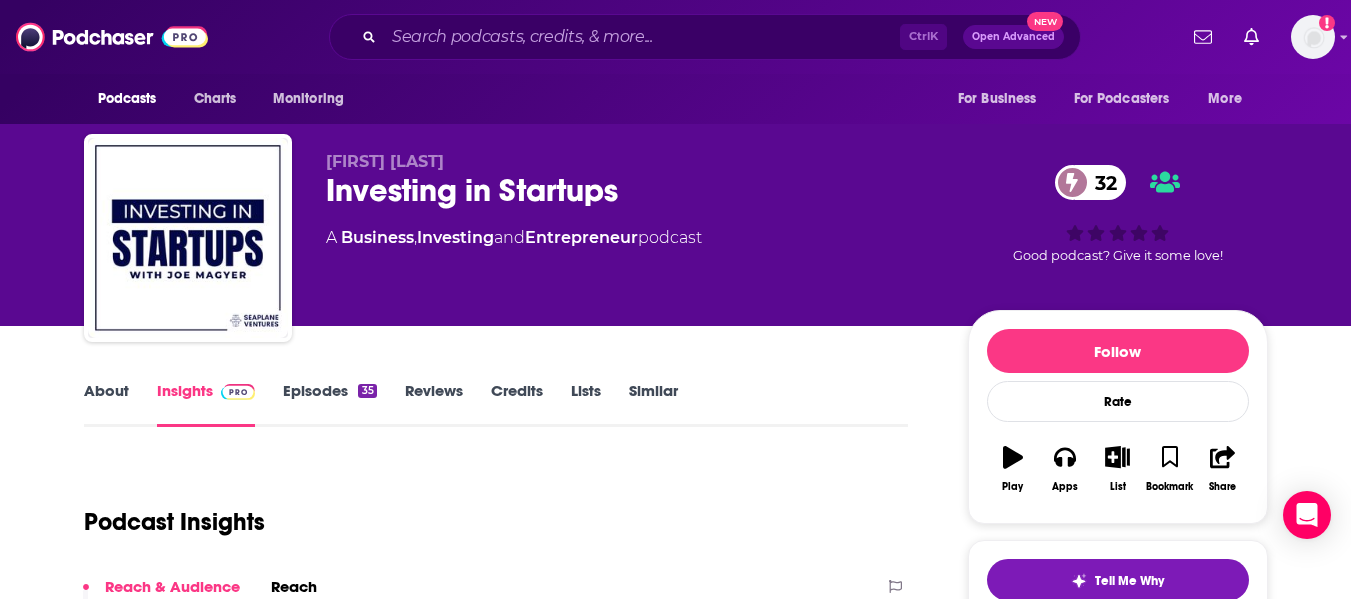 click on "Joe Magyer   Investing in Startups 32 A   Business ,  Investing  and  Entrepreneur  podcast 32 Good podcast? Give it some love!" at bounding box center (675, 163) 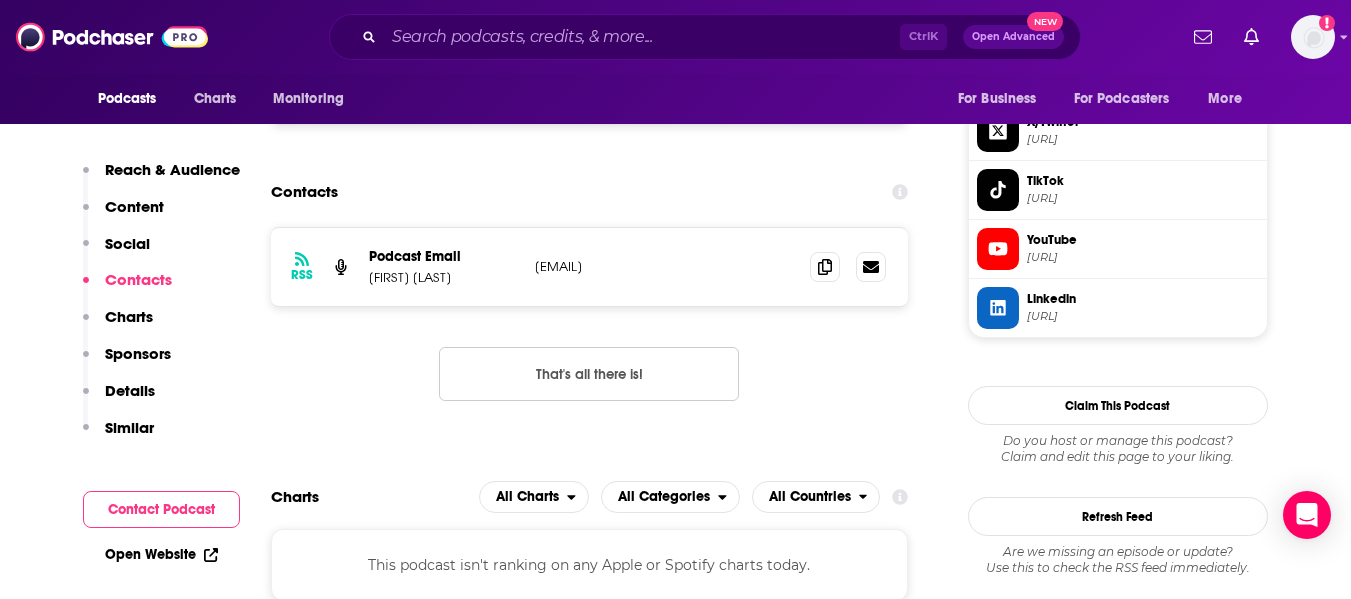 scroll, scrollTop: 1560, scrollLeft: 0, axis: vertical 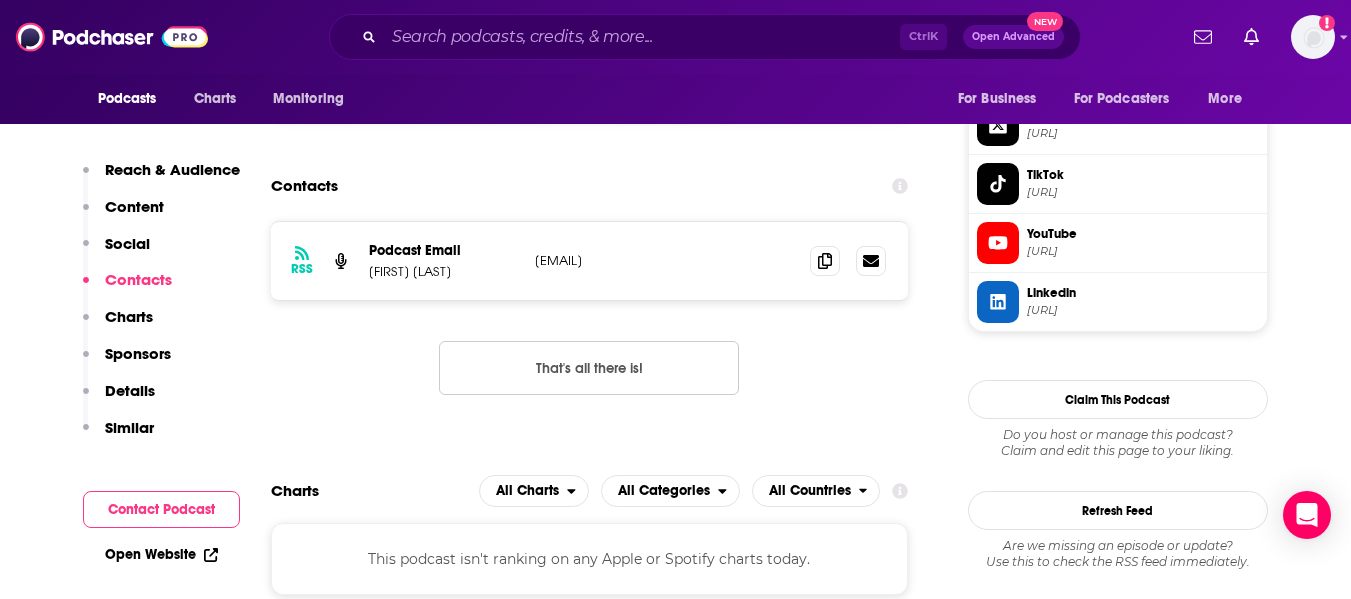 click on "Joe Magyer" at bounding box center (444, 271) 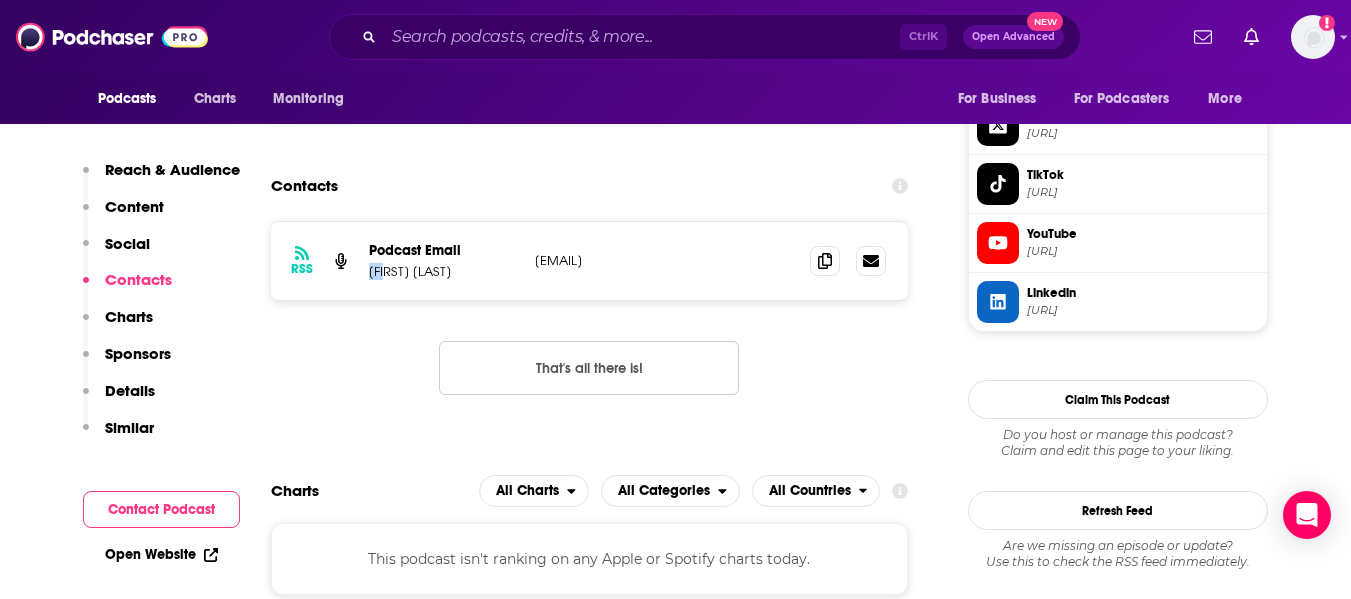 click on "Joe Magyer" at bounding box center (444, 271) 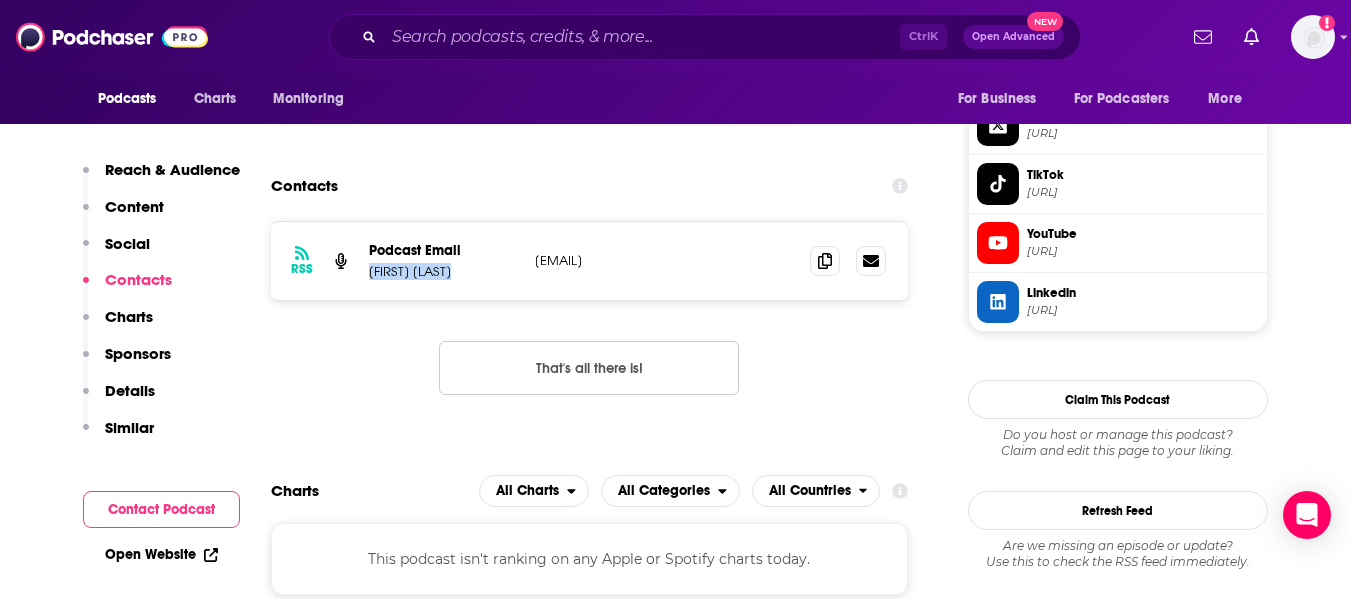 click on "Joe Magyer" at bounding box center (444, 271) 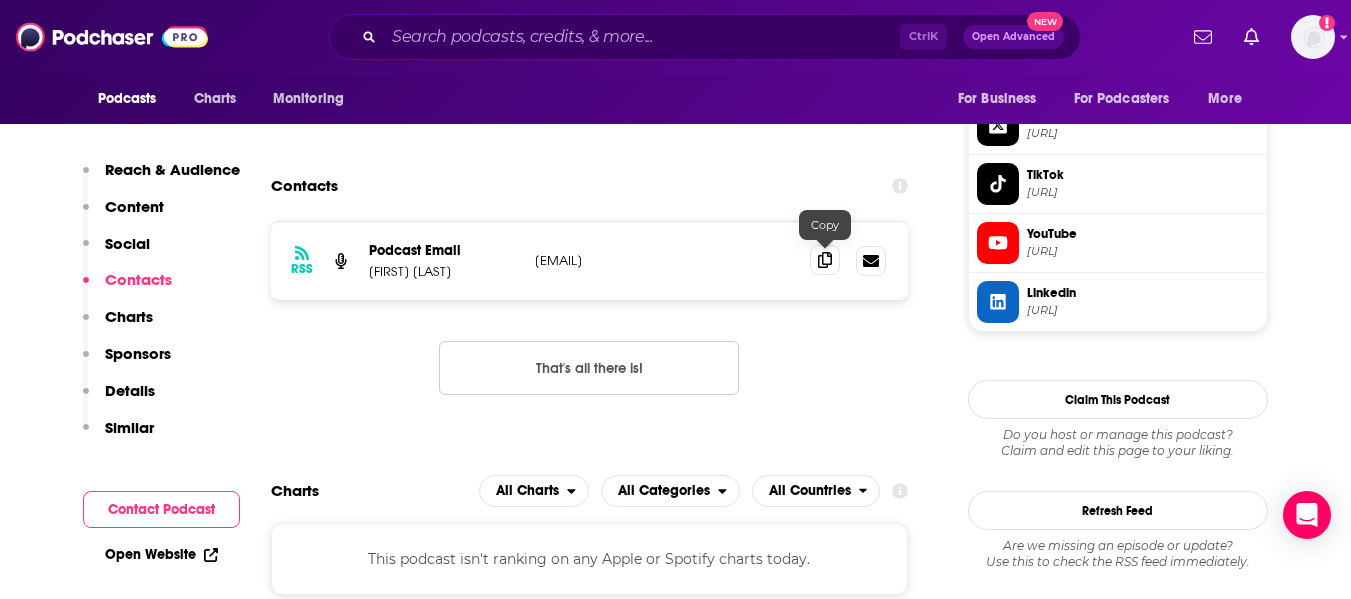 click 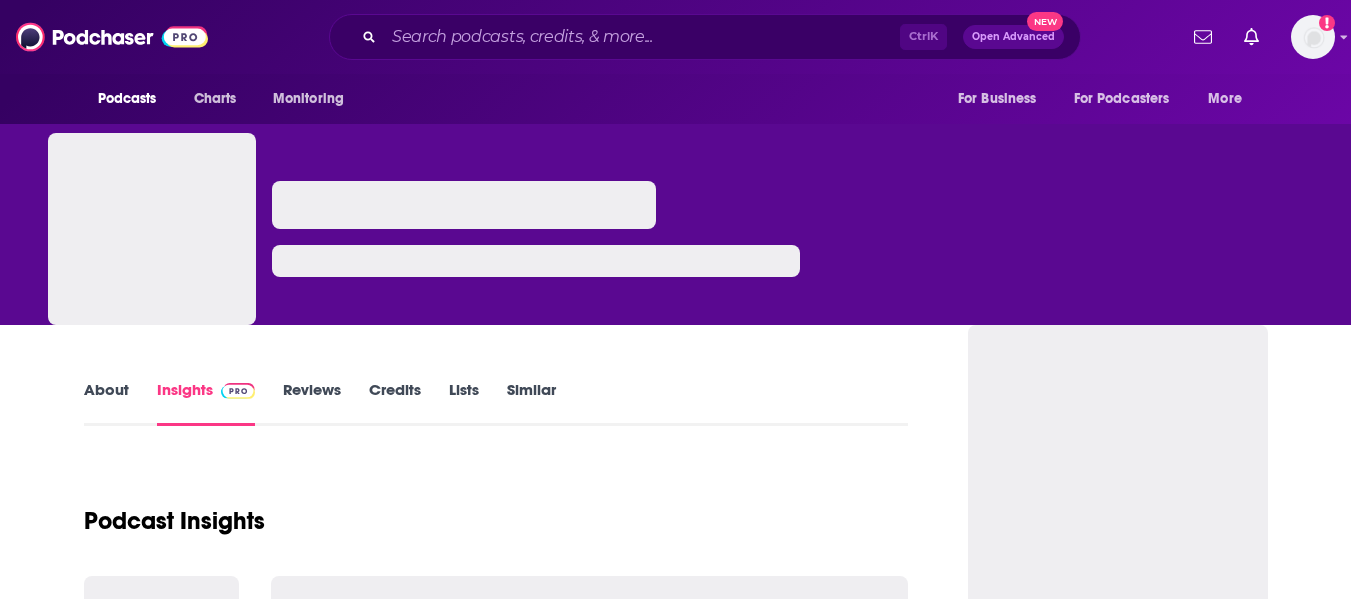 scroll, scrollTop: 0, scrollLeft: 0, axis: both 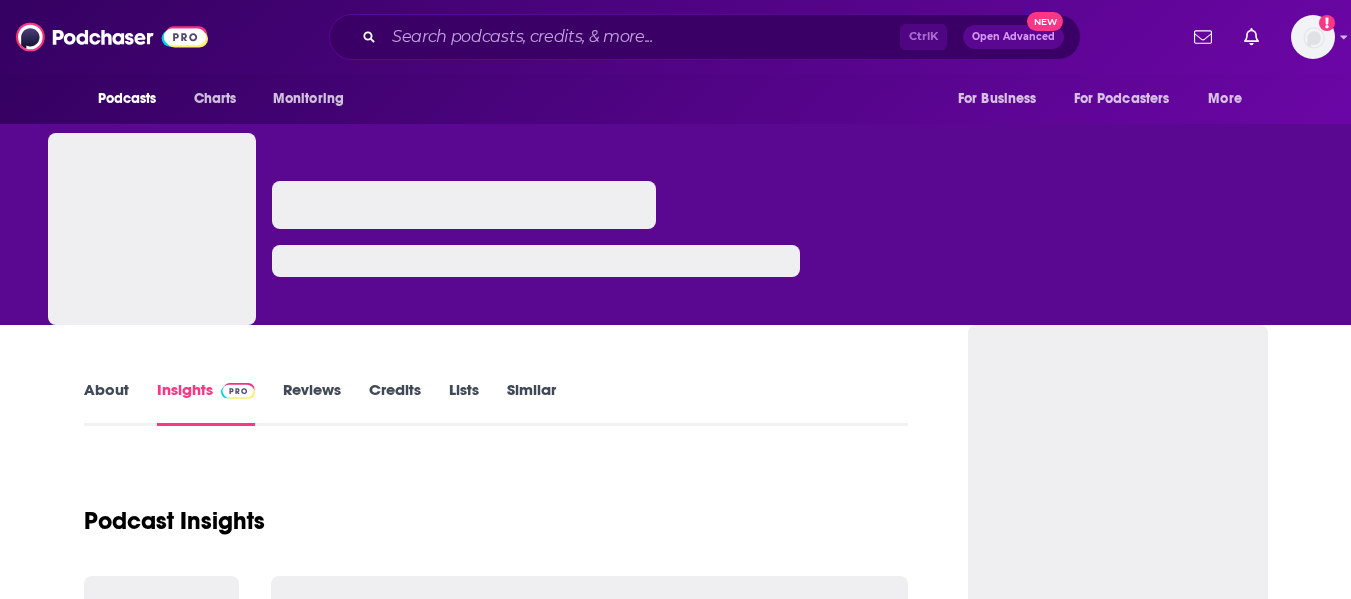 click on "About" at bounding box center [106, 403] 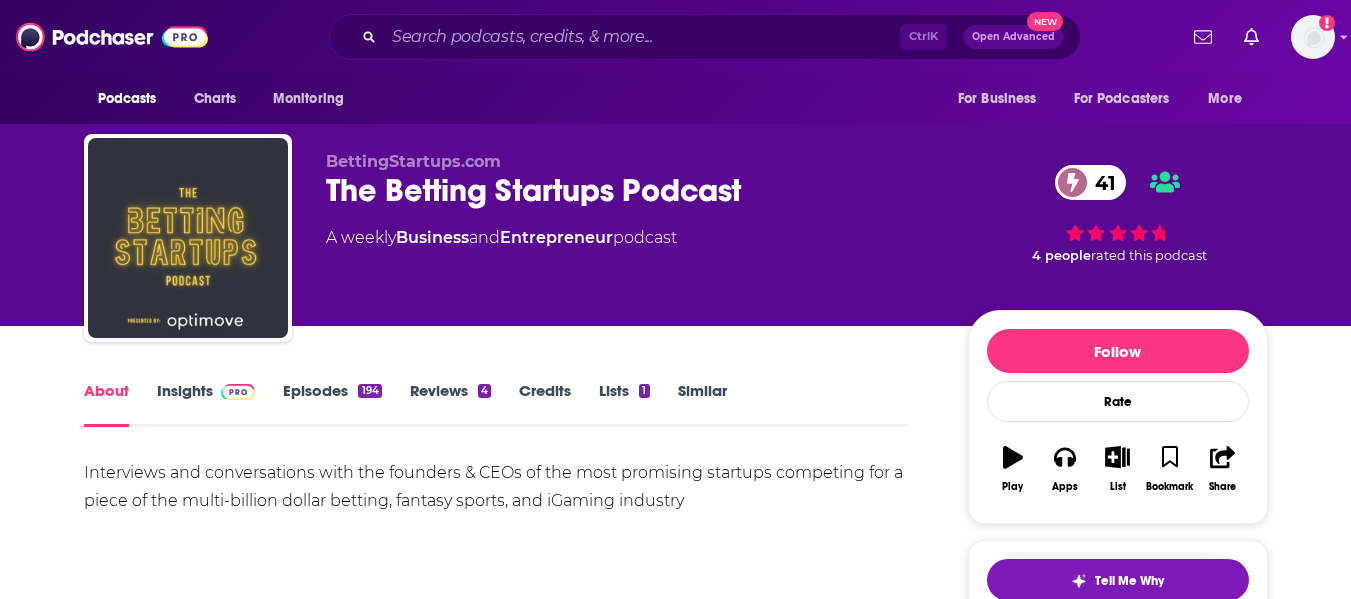 click on "About Insights Episodes 194 Reviews 4 Credits Lists 1 Similar Interviews and conversations with the founders & CEOs of the most promising startups competing for a piece of the multi-billion dollar betting, fantasy sports, and iGaming industry Show More Creators & Guests We don't know anything about the creators of this podcast yet . You can add them yourself so they can be credited for this and other podcasts. Recent Episodes View All Ep. 175: The odds feed opportunity w/ [FIRST] [LAST] from [COMPANY] Aug 5th, 2025 Ep. 174: Managing the grind of going from starting to scaling w/ [FIRST] [LAST] from [COMPANY] Jul 30th, 2025 Ep. 173: Bringing innovation to instant games w/ [FIRST] [LAST] from [COMPANY] Jul 22nd, 2025 View All Episodes Podcast Reviews [USERNAME] Aug 7th, 2023 0 [USERNAME] Dec 11th, 2023 0 [USERNAME] Oct 19th, 2023 0 View All Reviews add a review Host or manage this podcast? Claim This Podcast Do you host or manage this podcast? Claim and edit this page to your liking. Refresh Feed Podcast Details" at bounding box center [675, 1601] 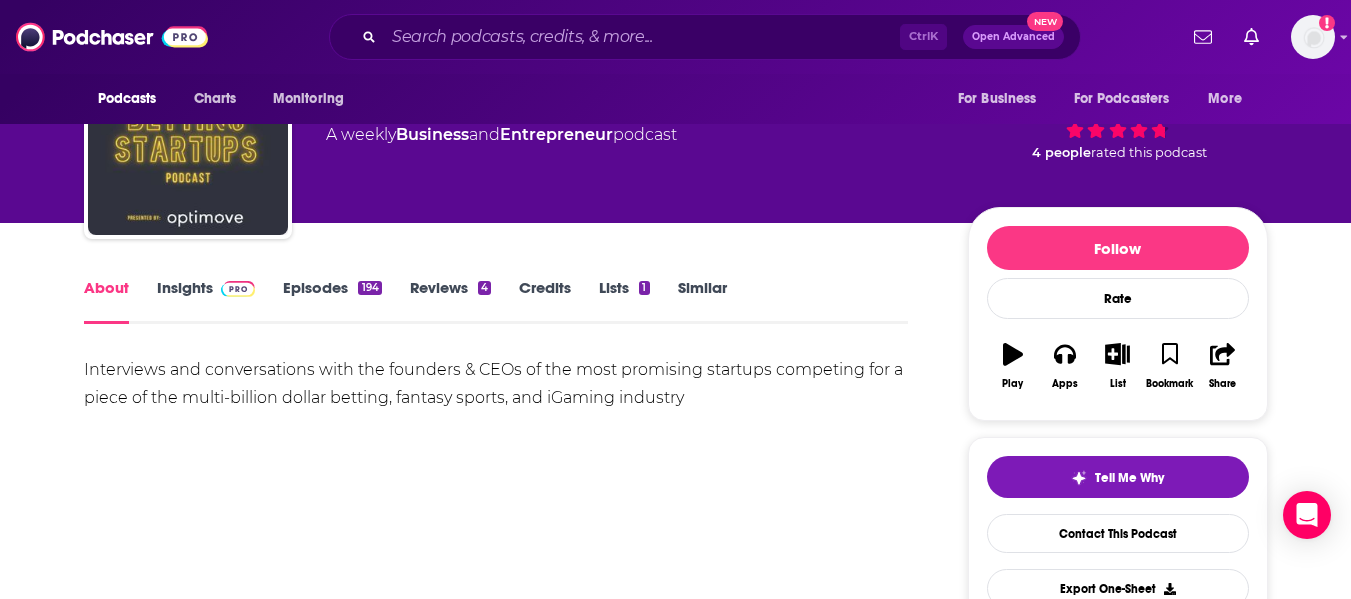 scroll, scrollTop: 0, scrollLeft: 0, axis: both 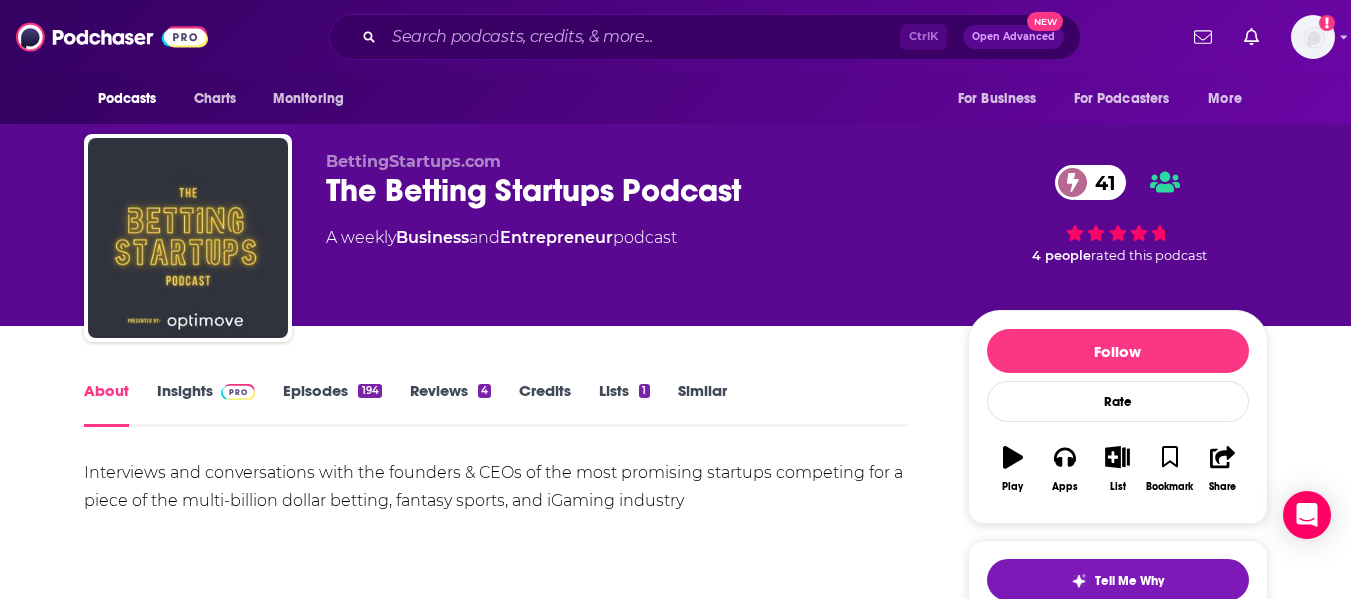 click on "The Betting Startups Podcast 41" at bounding box center [631, 190] 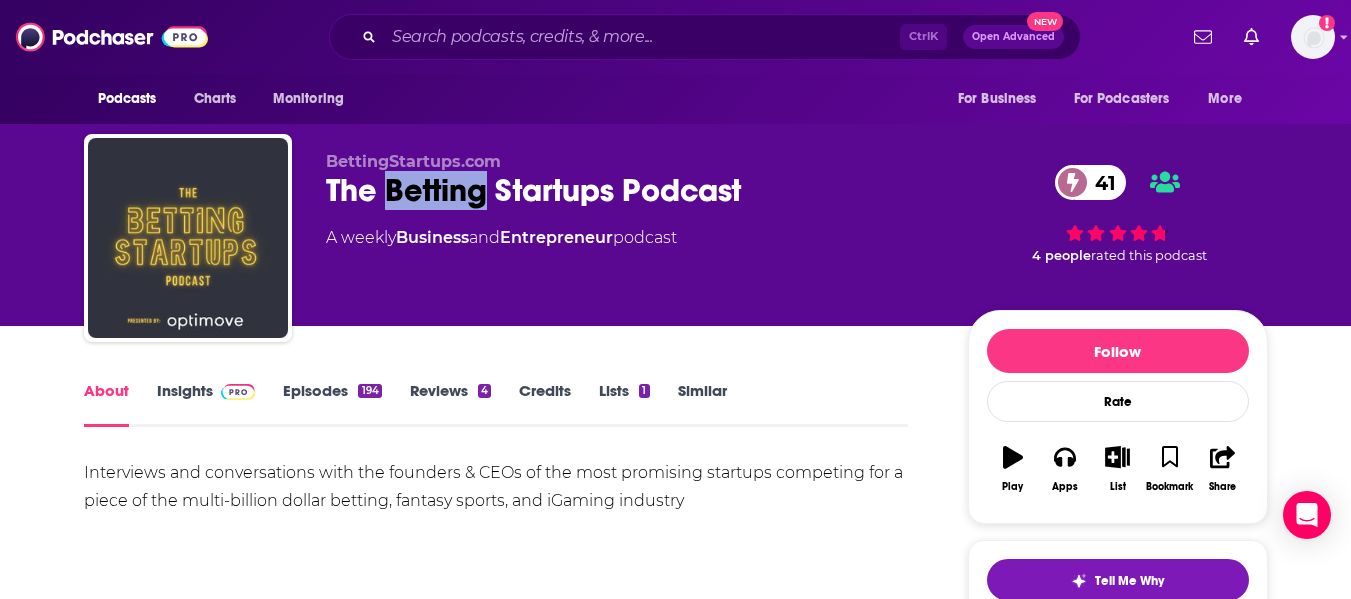click on "The Betting Startups Podcast 41" at bounding box center [631, 190] 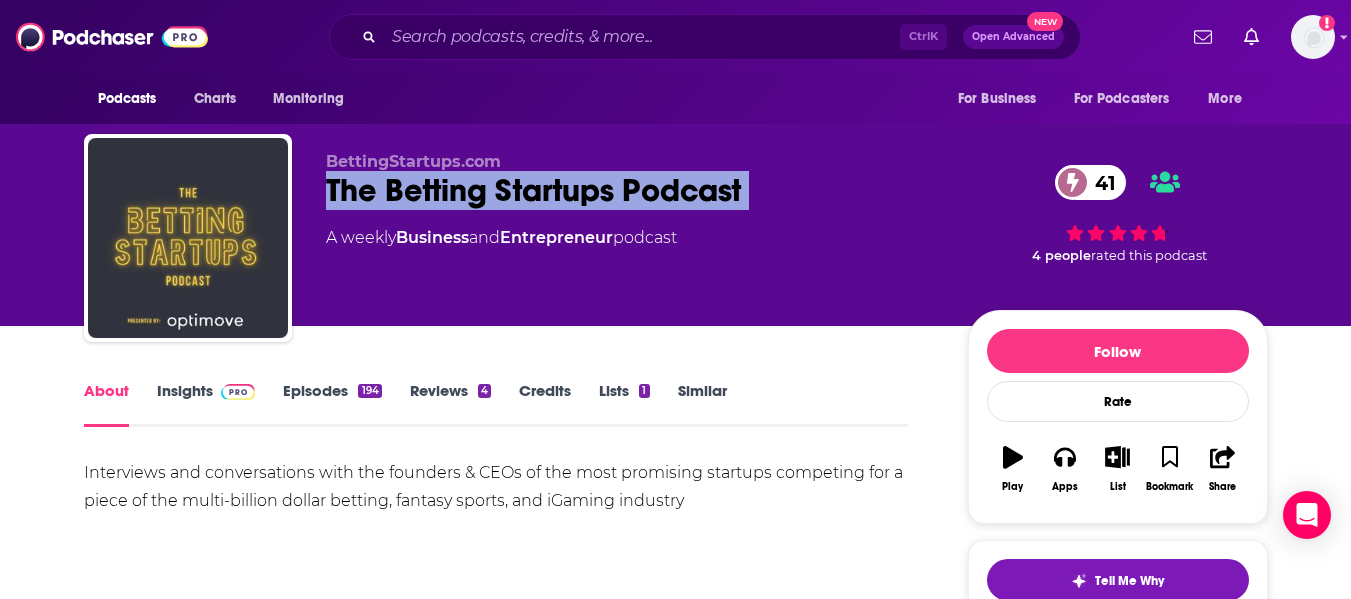 click on "The Betting Startups Podcast 41" at bounding box center [631, 190] 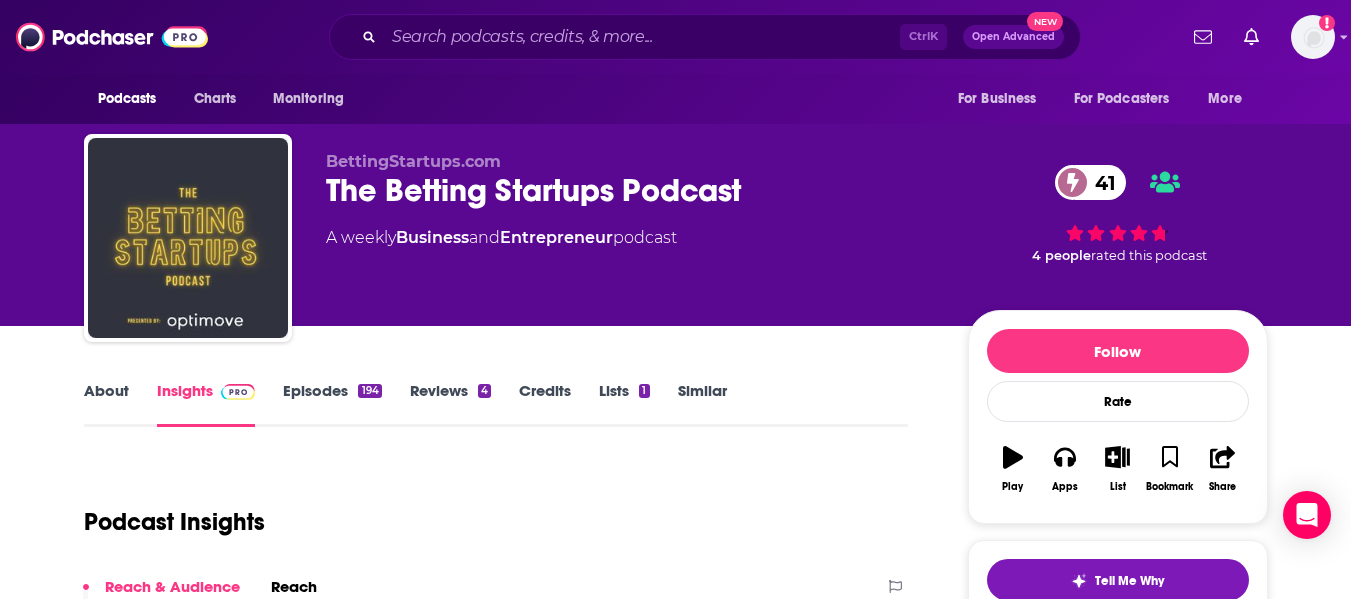 click on "About Insights Episodes 194 Reviews 4 Credits Lists 1 Similar Podcast Insights Reach & Audience Content Social Contacts Charts Sponsors Details Similar Contact Podcast Open Website  Reach Power Score™ 41 Total Monthly Listens Under 2.2k New Episode Listens Under 1.1k Export One-Sheet Audience Demographics Gender Male Age 32 yo Parental Status Mixed Countries 1 United States 2 Canada 3 India 4 United Kingdom 5 Australia Education Level Mostly  Higher Education Content Political Skew Neutral/Mixed Socials X/Twitter @BettingStartups 1k Contacts   RSS   Podcast Email BettingStartups.com bettingstartups@gmail.com bettingstartups@gmail.com That's all there is! Charts All Charts All Categories All Countries 47 Entrepreneurship   Ukraine Apple Show History Recent Sponsors of  The Betting Startups Podcast Beta Add to We do not have sponsor history for this podcast yet or there are no sponsors. Podcast Details Podcast Status Active Release Period Weekly Explicit No First Episode Nov 7th, 2021 Latest Episode Episodes" at bounding box center [675, 5164] 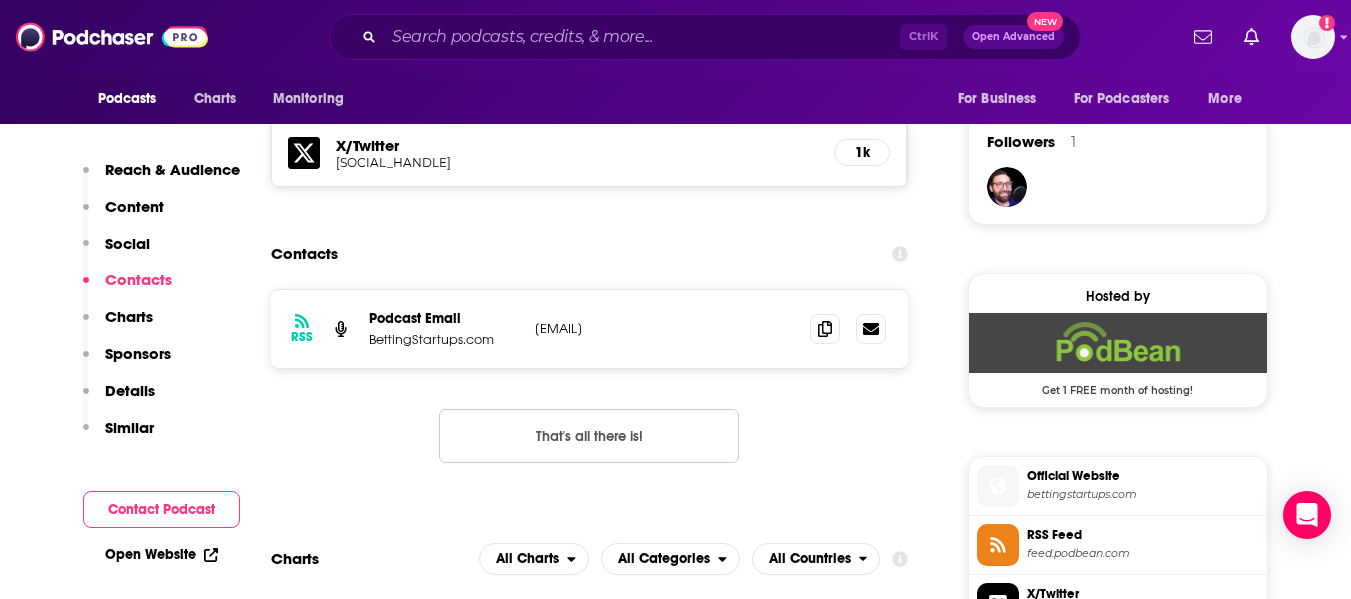 scroll, scrollTop: 1478, scrollLeft: 0, axis: vertical 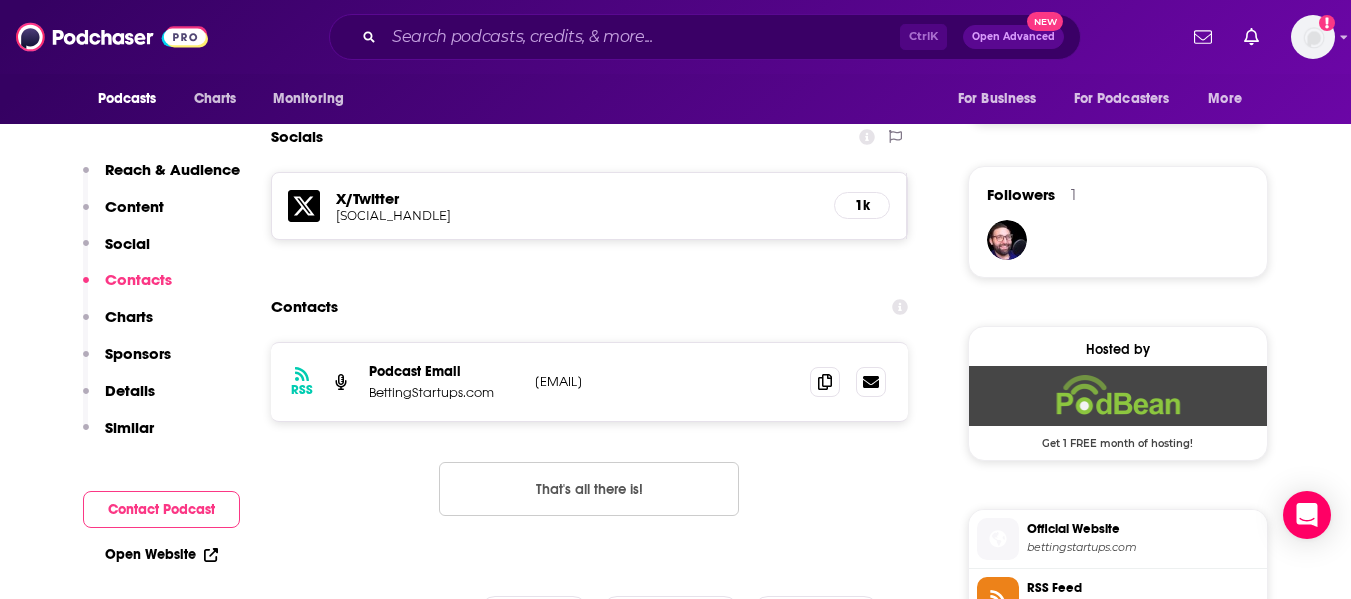 click on "Open Website" at bounding box center [161, 554] 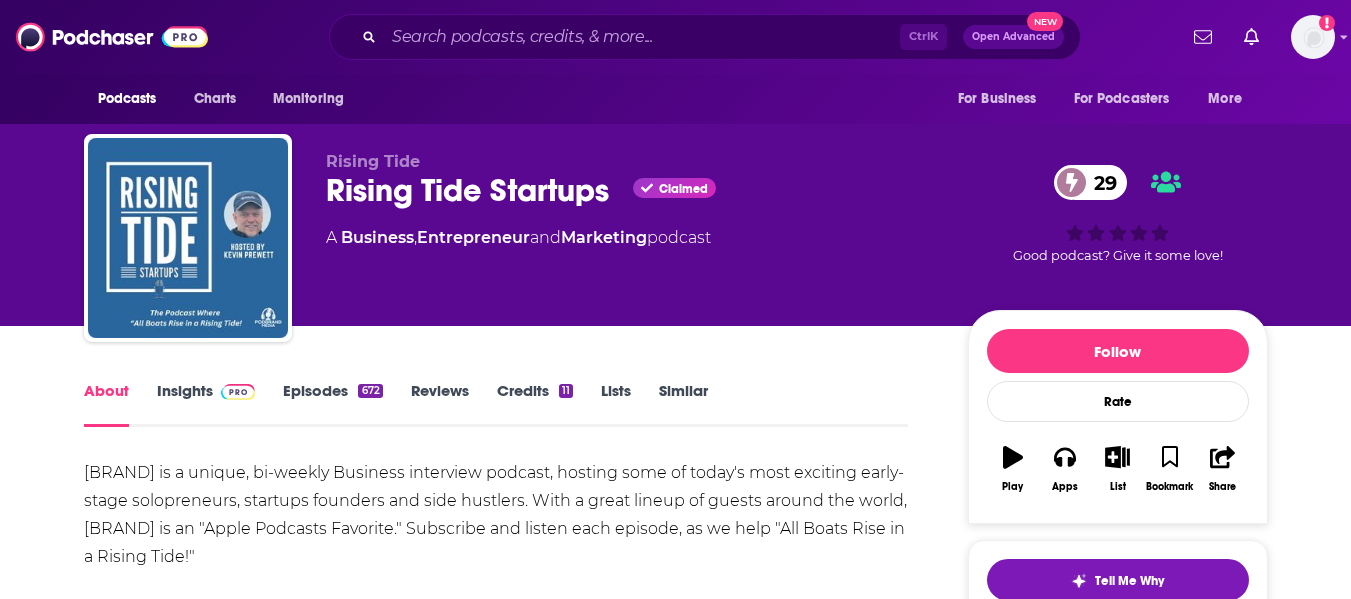 scroll, scrollTop: 0, scrollLeft: 0, axis: both 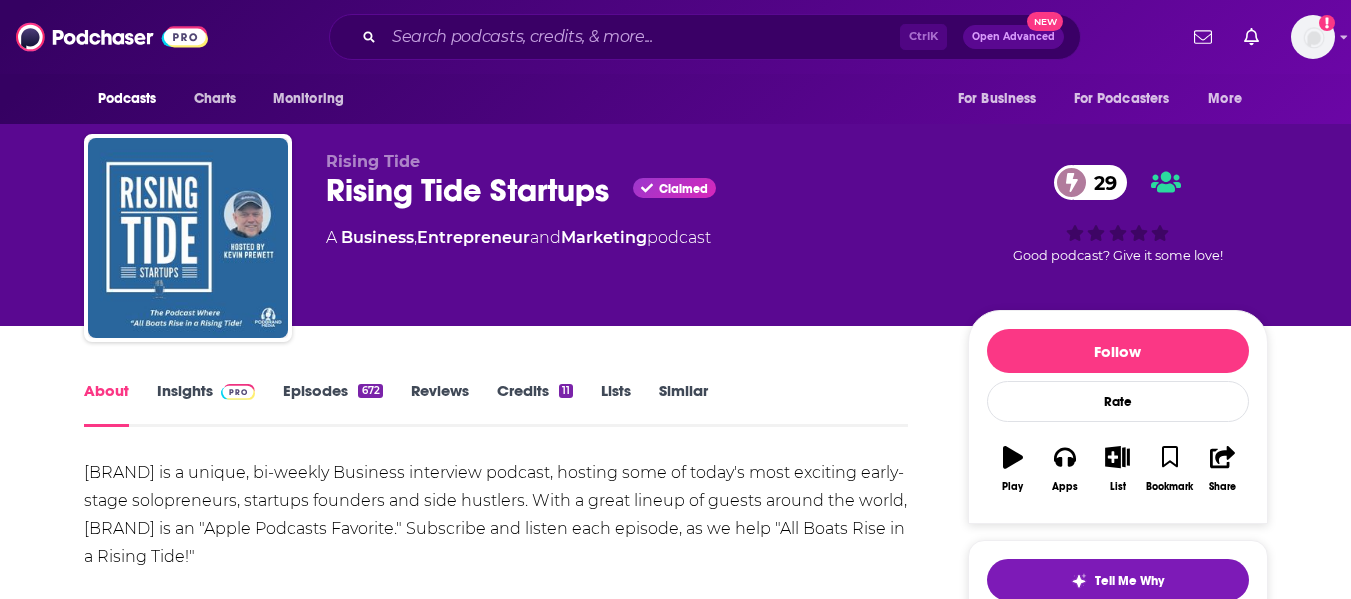 click on "About Insights Episodes 672 Reviews Credits 11 Lists Similar Rising Tide Startups is a unique, bi-weekly Business interview podcast, hosting some of today's most exciting early-stage solopreneurs, startups founders and side hustlers.  With a great lineup of guests around the world, Rising Tide Startups is an "Apple Podcasts Favorite."   Subscribe and listen each episode, as we help "All Boats Rise in a Rising Tide!" Show More Creators & Guests View All Add Creators Guest Anne Driscoll 1 episode Guest Donna Serdula 1 episode Guest Chris Parker 1 episode Guest Walker Deibel 1 episode Add Creators Recent Episodes There are no episodes of  "Rising Tide Startups"  to display at the moment.   Podcast Reviews This podcast hasn't been reviewed yet. You can  add a review   to show others what you thought. Mentioned In These Lists There are no lists that include  "Rising Tide Startups" . You can    add this podcast   to a new or existing list. Host or manage this podcast? Claim This Podcast Refresh Feed Podcast Details" at bounding box center [675, 1205] 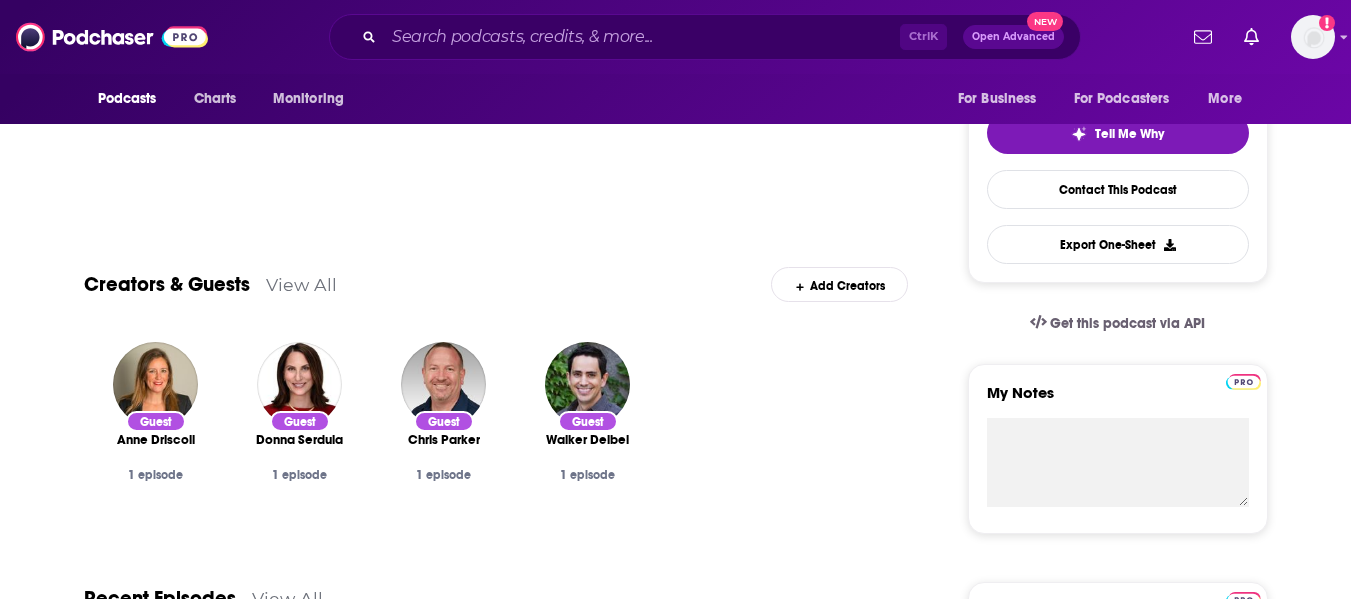 scroll, scrollTop: 0, scrollLeft: 0, axis: both 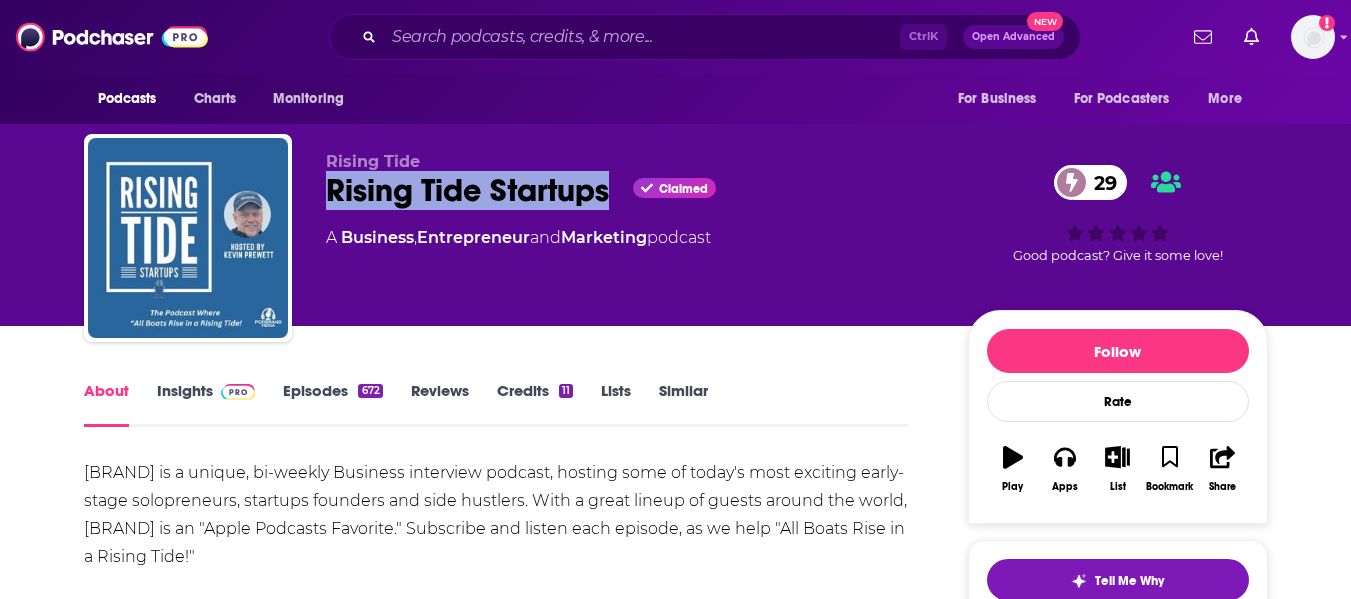 drag, startPoint x: 329, startPoint y: 191, endPoint x: 610, endPoint y: 194, distance: 281.01602 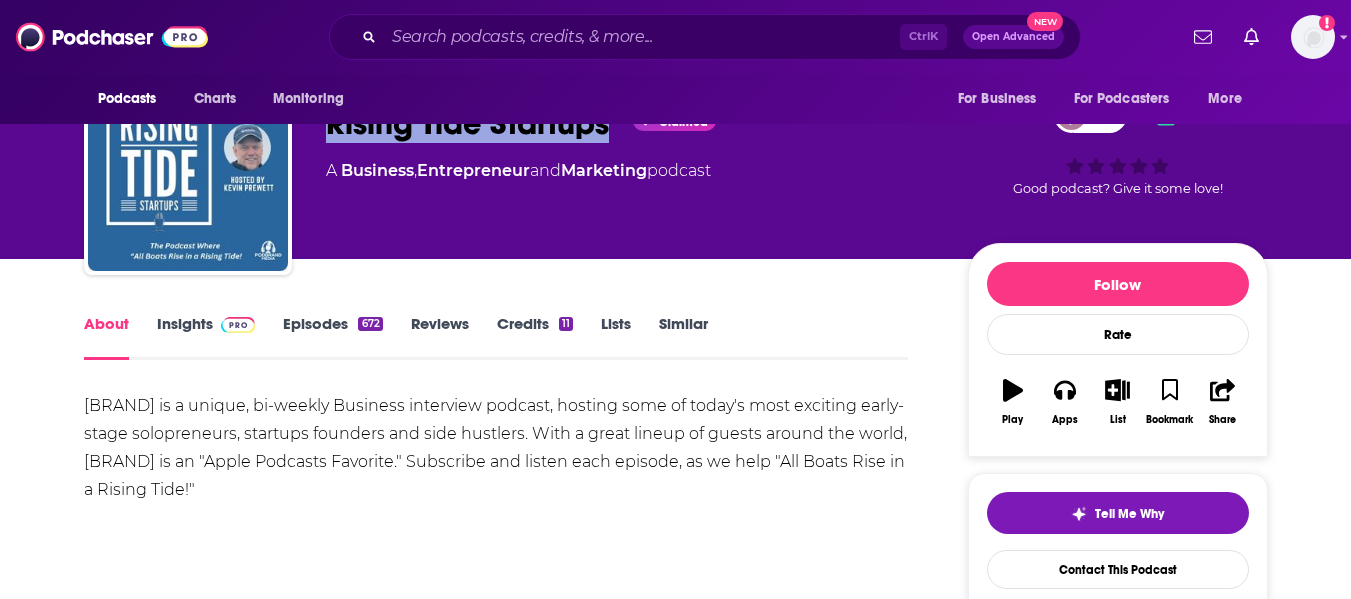 scroll, scrollTop: 68, scrollLeft: 0, axis: vertical 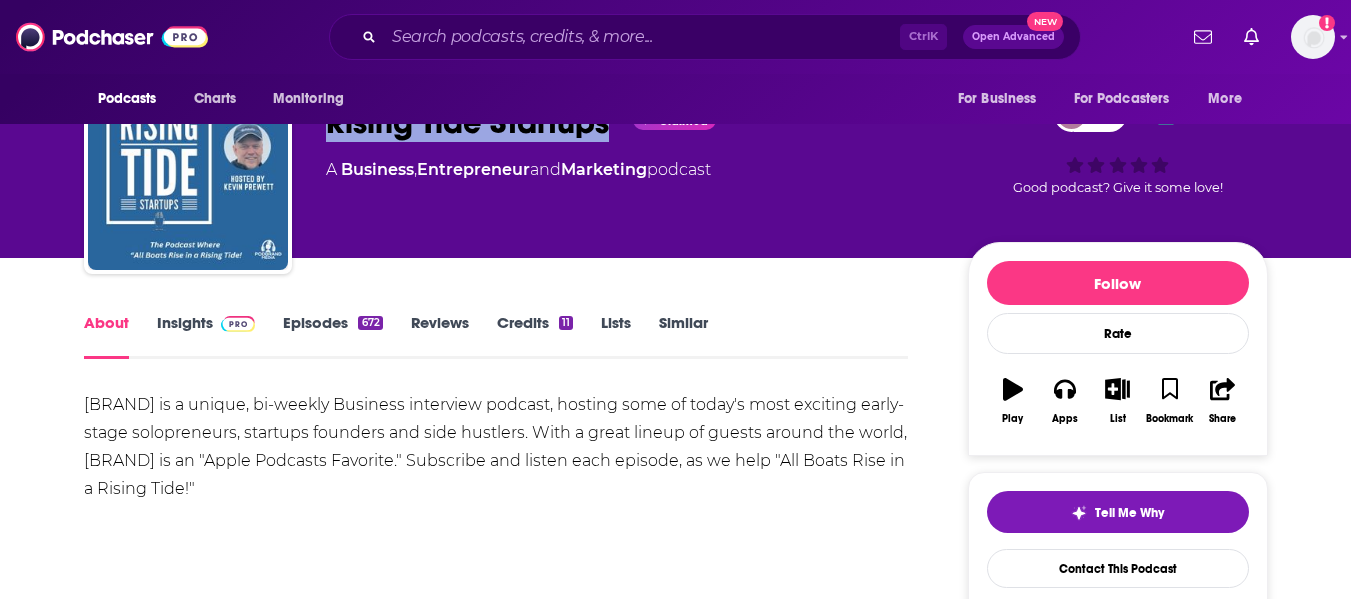 click on "Insights" at bounding box center [206, 336] 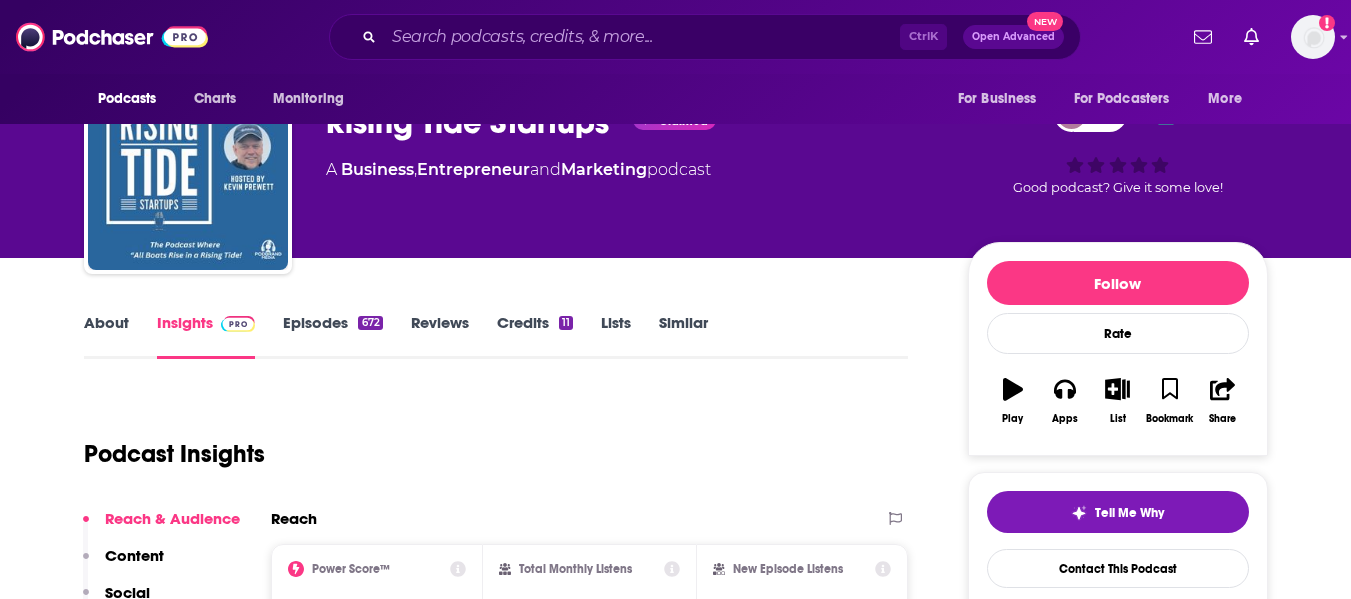 scroll, scrollTop: 0, scrollLeft: 0, axis: both 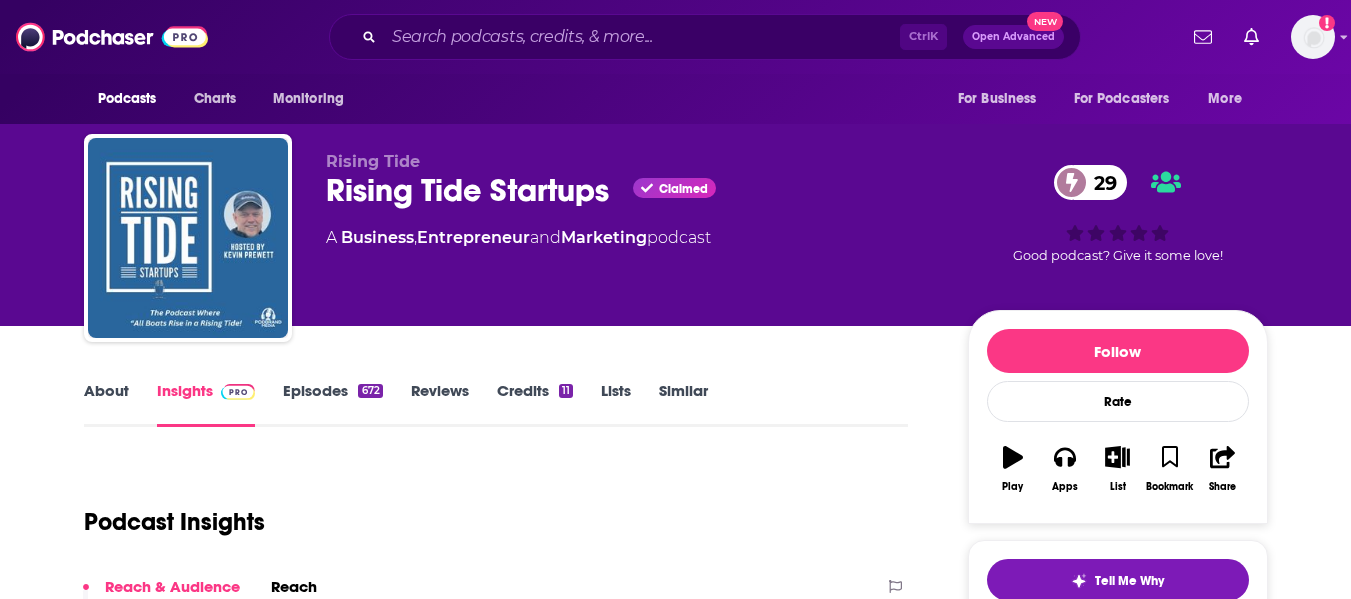 click on "About Insights Episodes 672 Reviews Credits 11 Lists Similar Podcast Insights Reach & Audience Content Social Contacts Charts Sponsors Details Similar Contact Podcast Open Website  Reach Power Score™ 29 Total Monthly Listens Under 1.3k New Episode Listens Under 1k Export One-Sheet Audience Demographics Gender Male Age 33 yo Income $ $ $ $ $ Parental Status Mixed Countries 1 United States 2 United Kingdom 3 India 4 Canada Top Cities Melbourne , Sydney , Perth , New York, NY , Brisbane , São Paulo Interests Restaurants, Food & Grocery , Electronics & Computers , Business & Careers , Travel, Tourism & Aviation , Sports , Friends, Family & Relationships Jobs Software Engineers , Directors , Principals/Owners , Real Estate Agents , Company Founders , Social Media Specialists Ethnicities White / Caucasian , African American , Hispanic , Asian Show More Content Political Skew Low Right Socials Youtube @risingtidestartups 268 X/Twitter @risingtidecom Link Instagram @risingtidestartups 154 Facebook @risingtidecom" at bounding box center [675, 2632] 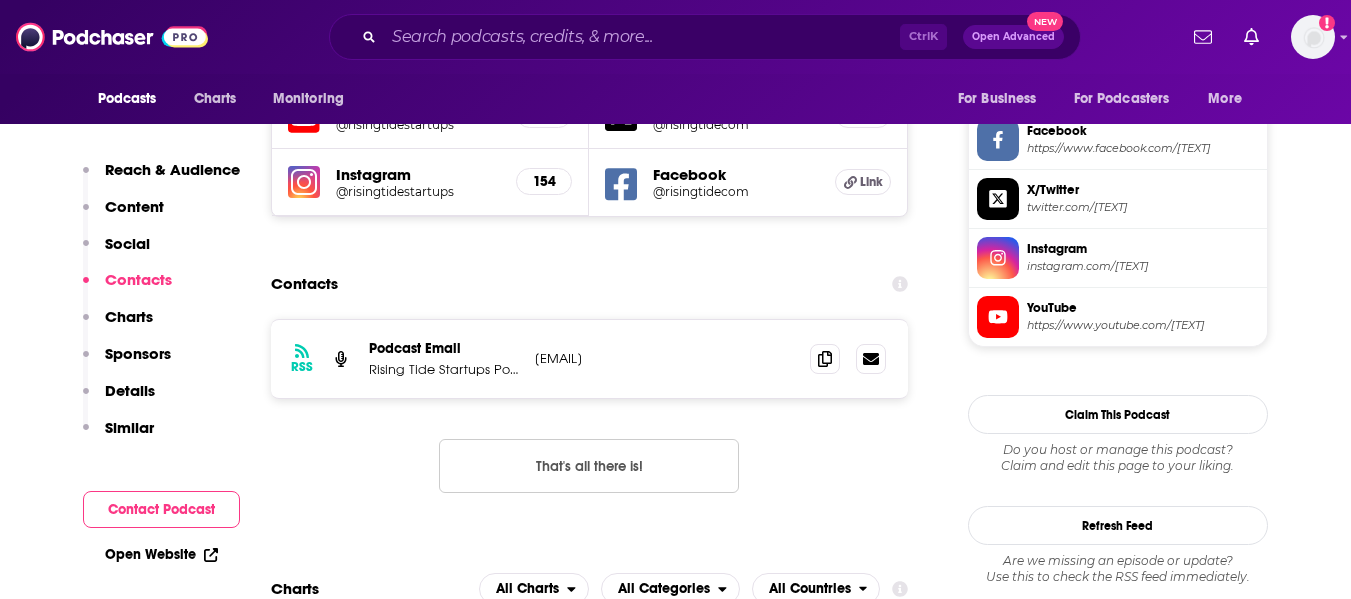 scroll, scrollTop: 1707, scrollLeft: 0, axis: vertical 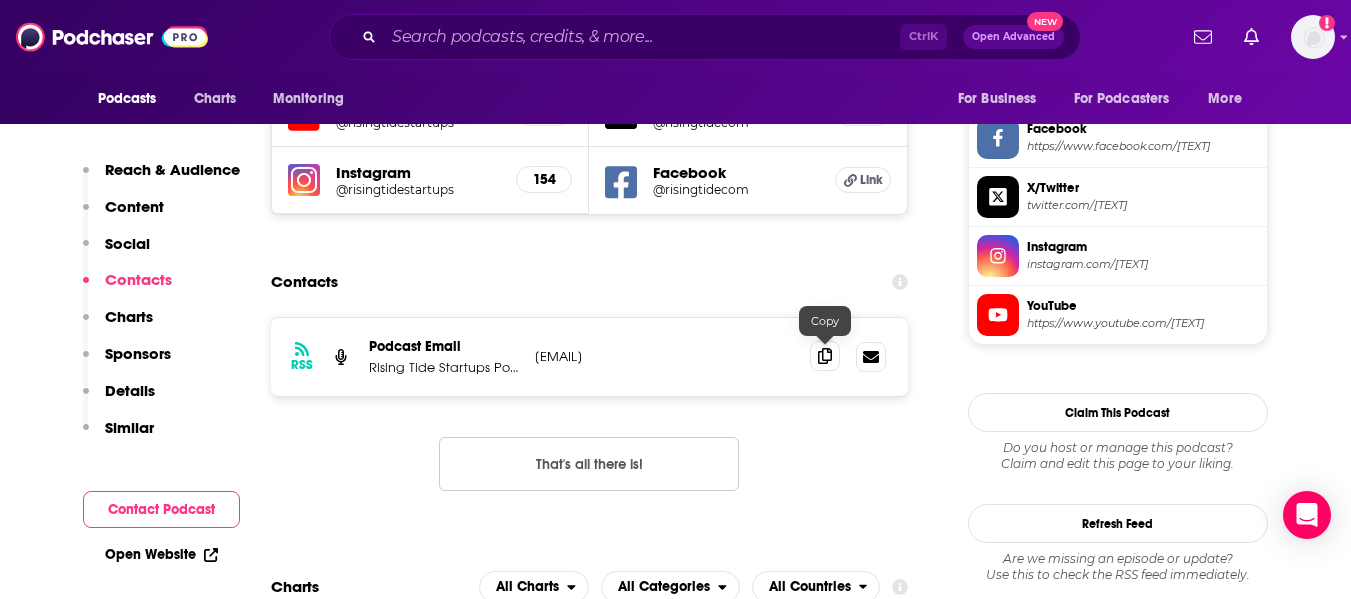 click 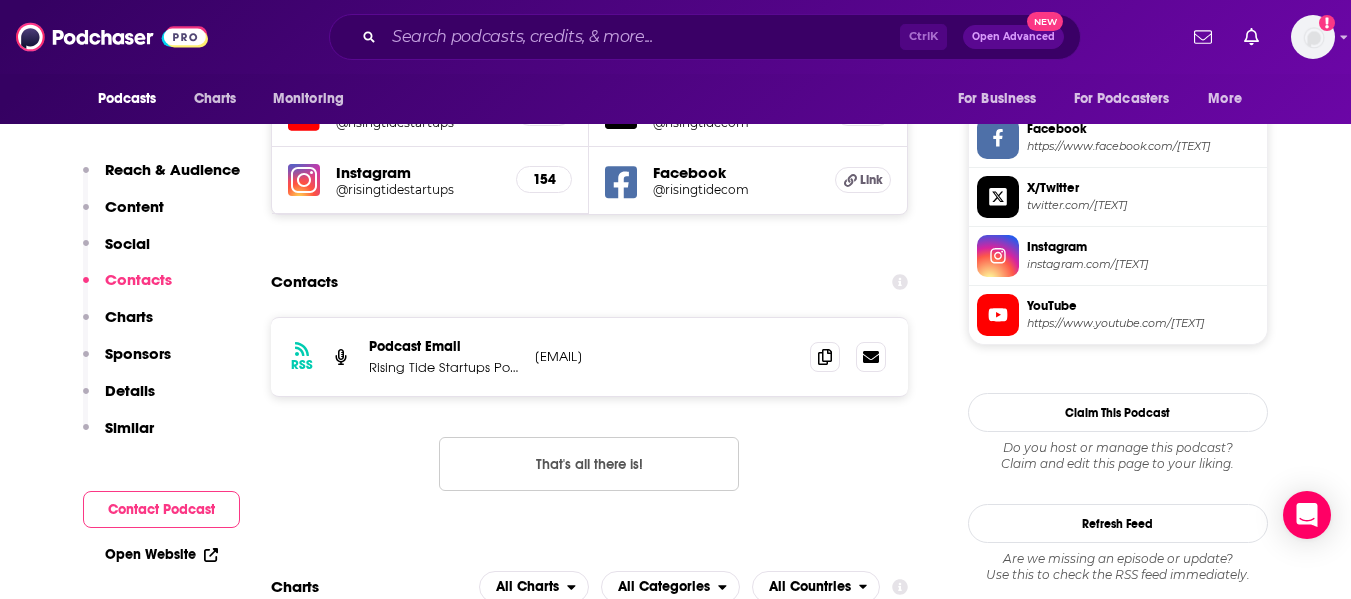 click on "Contacts" at bounding box center (590, 282) 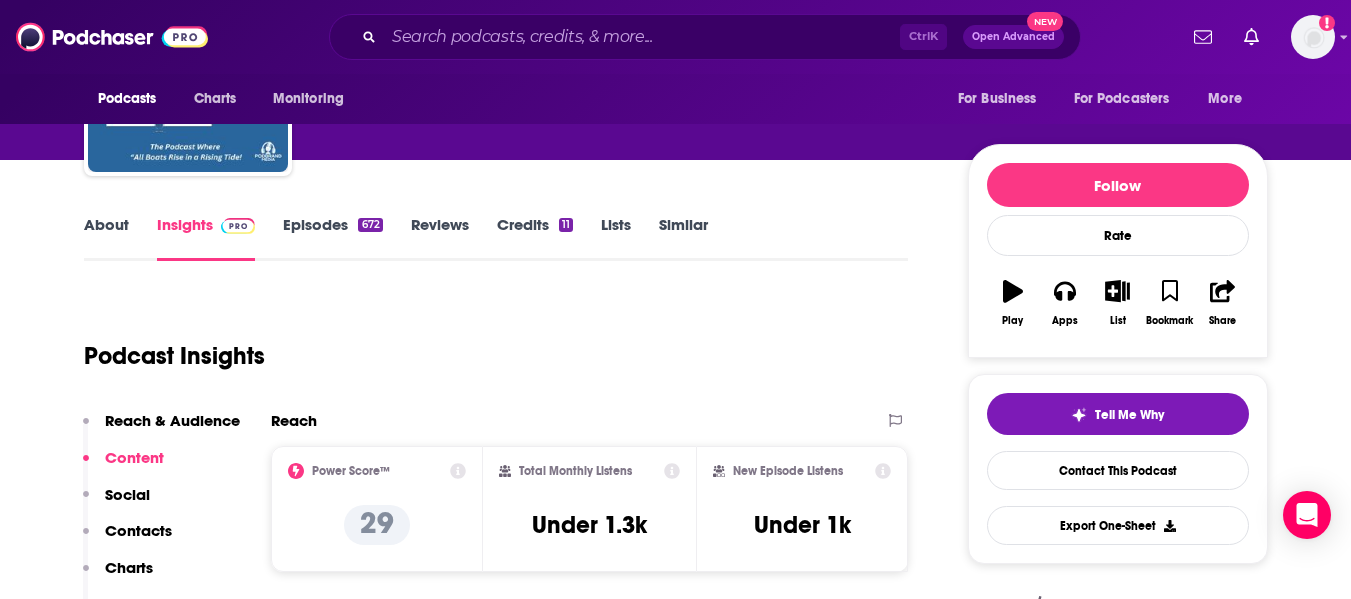 scroll, scrollTop: 0, scrollLeft: 0, axis: both 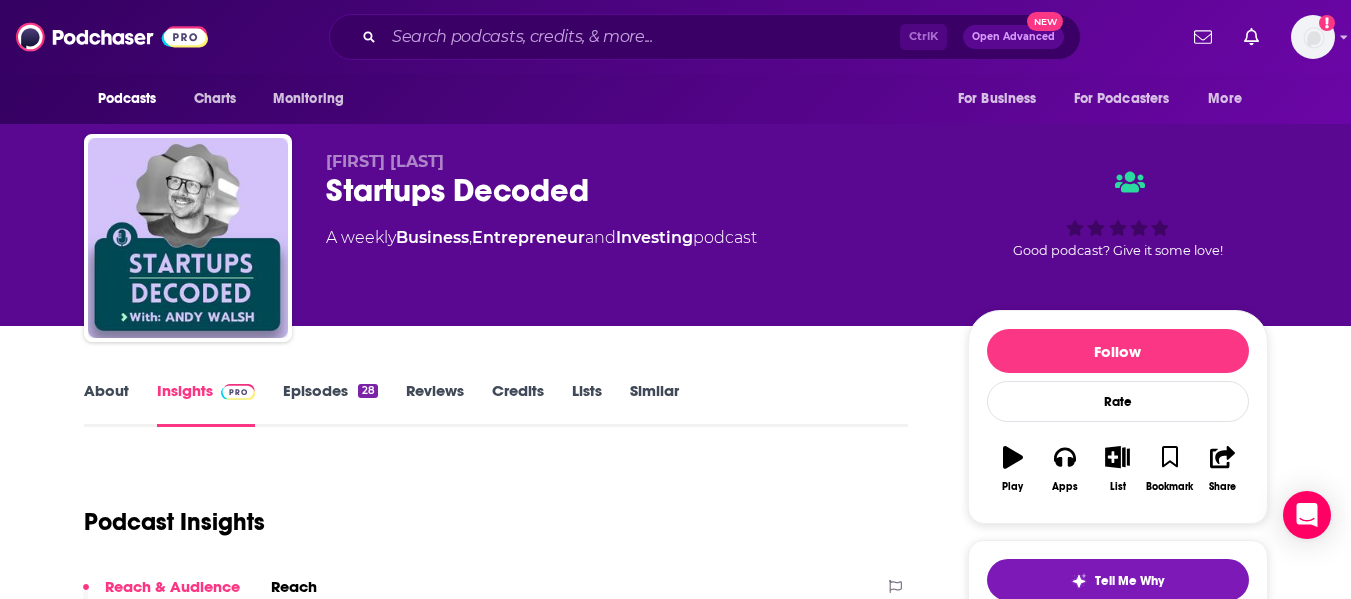 click on "About" at bounding box center [106, 404] 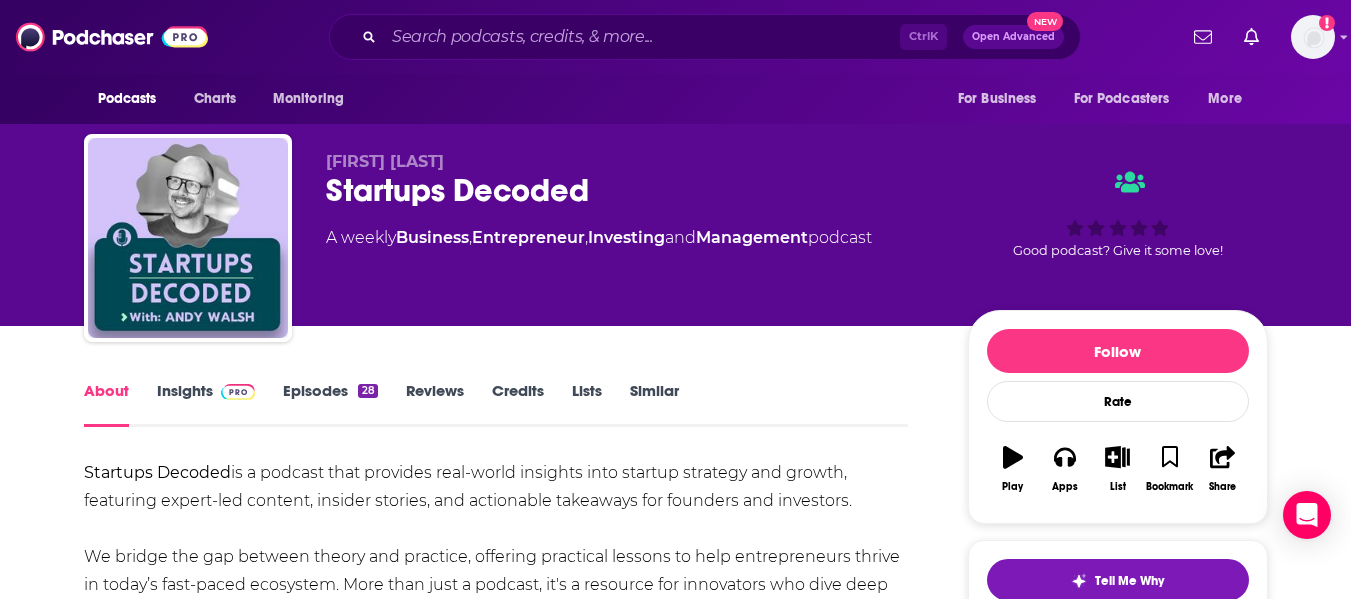 click on "About Insights Episodes 28 Reviews Credits Lists Similar Startups Decoded  is a podcast that provides real-world insights into startup strategy and growth, featuring expert-led content, insider stories, and actionable takeaways for founders and investors.
We bridge the gap between theory and practice, offering practical lessons to help entrepreneurs thrive in today’s fast-paced ecosystem. More than just a podcast, it's a resource for innovators who dive deep into the strategies behind building and scaling successful startups. Show More Creators & Guests We don't know anything about the creators of this podcast yet . You can   add them yourself   so they can be credited for this and other podcasts. Recent Episodes View All Ep#28: How Great Founders Build Trust: The Startup Advantage You Can’t Fake - [FIRST] [LAST] Aug 4th, 2025 Ep#27: The Secret to Raising Capital? Tell Your Story, Don’t Sell - [FIRST] [LAST]. Jul 28th, 2025 Jul 21st, 2025 View All Episodes Podcast Reviews add a review   . You can" at bounding box center (675, 1199) 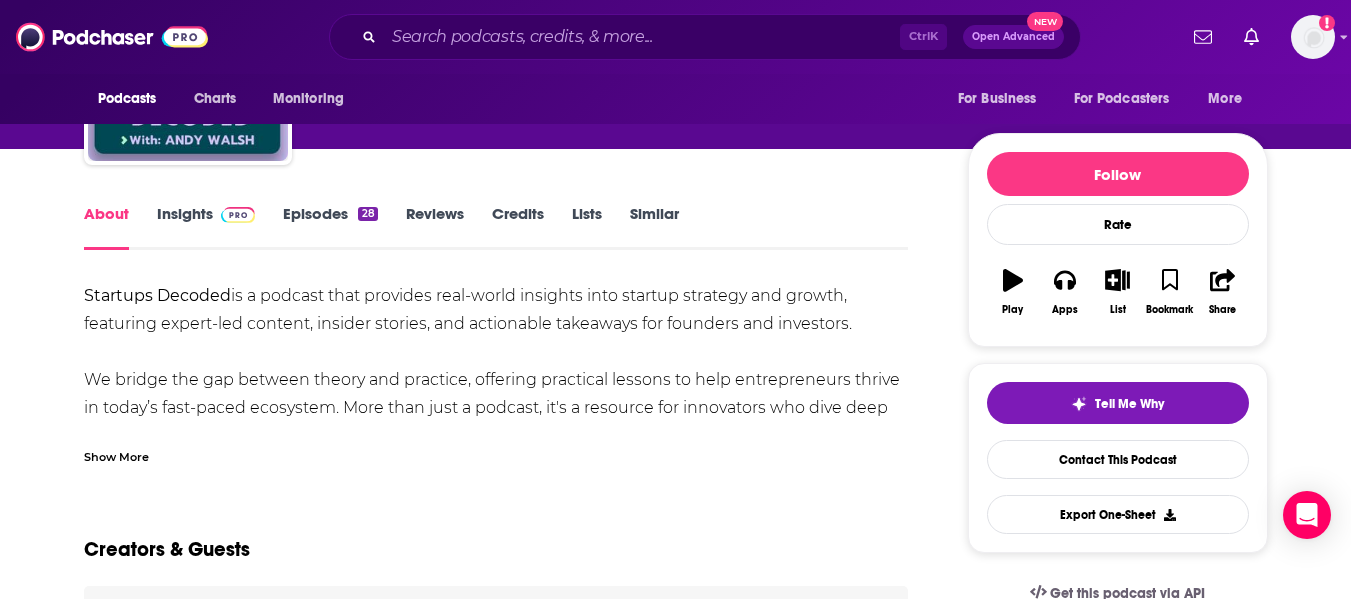 scroll, scrollTop: 180, scrollLeft: 0, axis: vertical 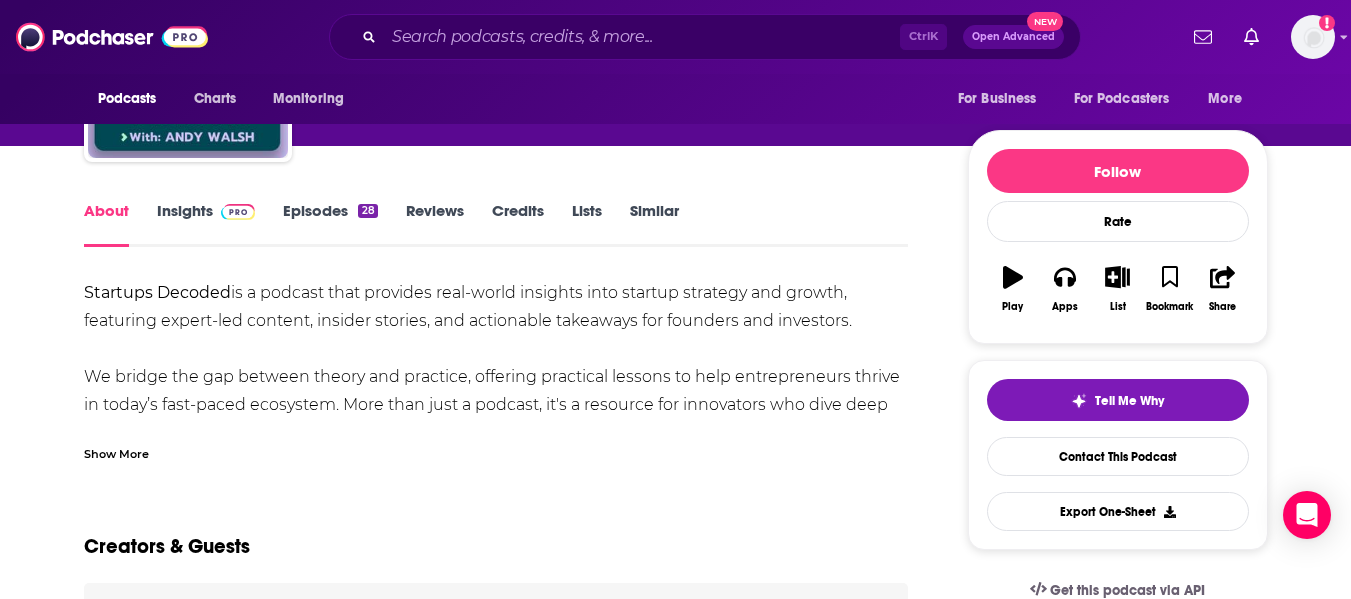 click on "Show More" at bounding box center (116, 452) 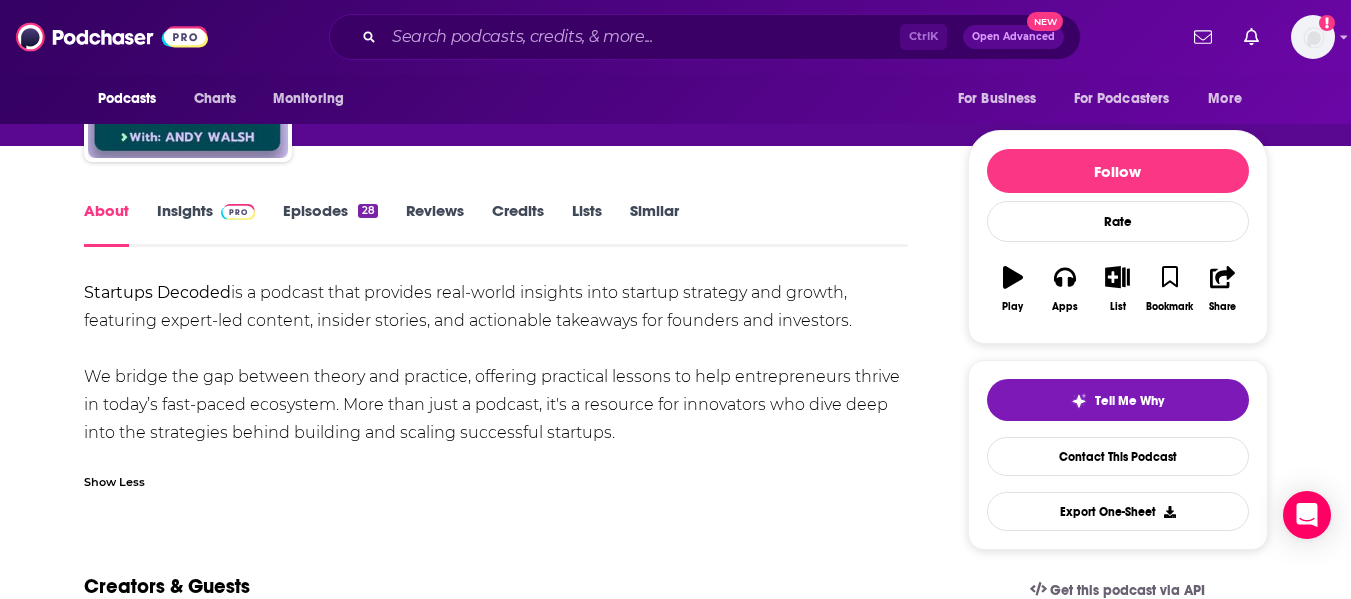 click on "About Insights Episodes 28 Reviews Credits Lists Similar Startups Decoded  is a podcast that provides real-world insights into startup strategy and growth, featuring expert-led content, insider stories, and actionable takeaways for founders and investors.
We bridge the gap between theory and practice, offering practical lessons to help entrepreneurs thrive in today’s fast-paced ecosystem. More than just a podcast, it's a resource for innovators who dive deep into the strategies behind building and scaling successful startups. Show Less Creators & Guests We don't know anything about the creators of this podcast yet . You can   add them yourself   so they can be credited for this and other podcasts. Recent Episodes View All Ep#28: How Great Founders Build Trust: The Startup Advantage You Can’t Fake - [FIRST] [LAST] Aug 4th, 2025 Ep#27: The Secret to Raising Capital? Tell Your Story, Don’t Sell - [FIRST] [LAST]. Jul 28th, 2025 Jul 21st, 2025 View All Episodes Podcast Reviews add a review   . You can" at bounding box center [675, 1039] 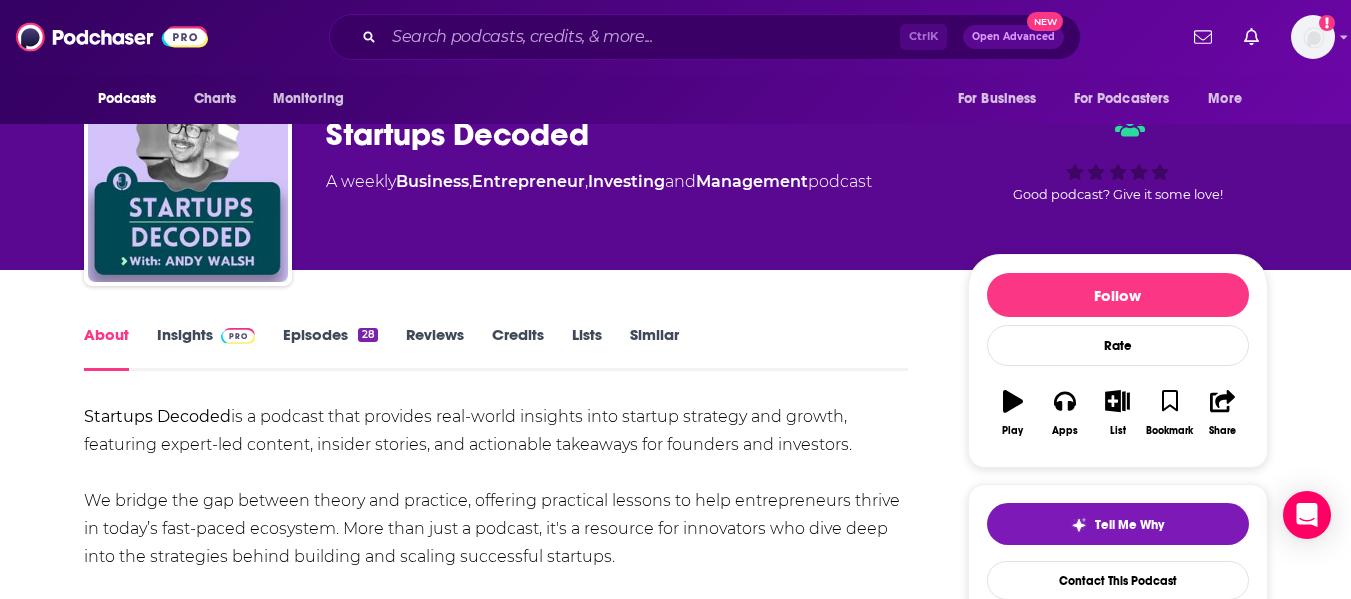 scroll, scrollTop: 0, scrollLeft: 0, axis: both 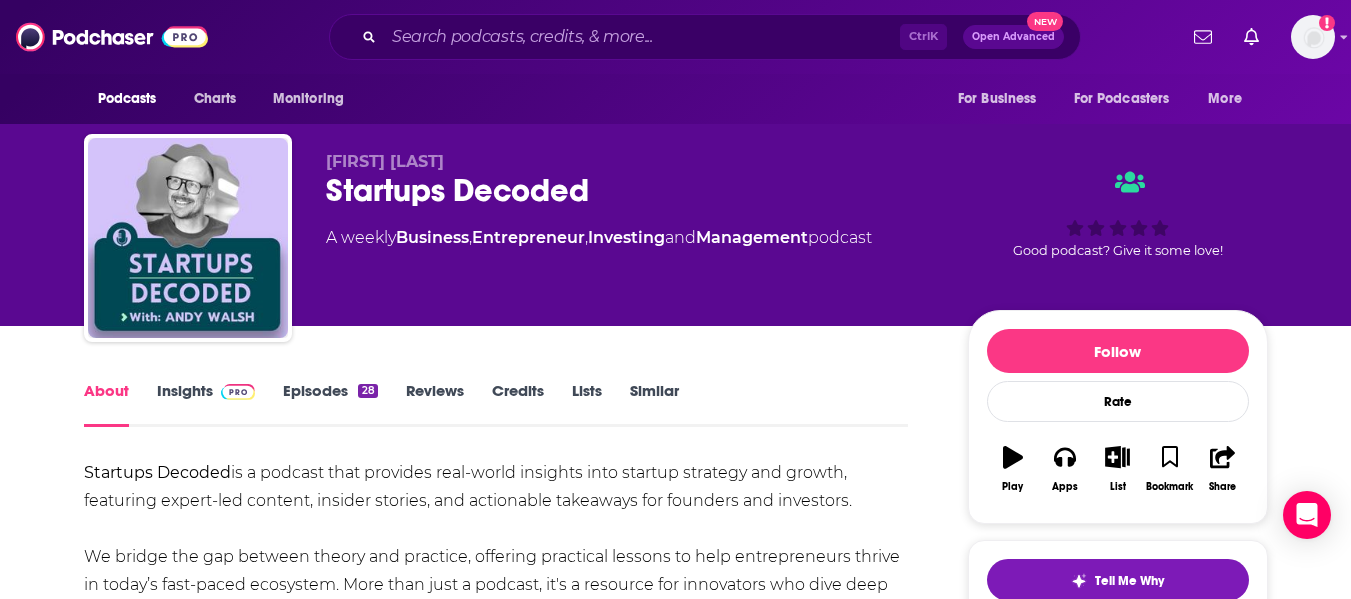 click on "Startups Decoded" at bounding box center [631, 190] 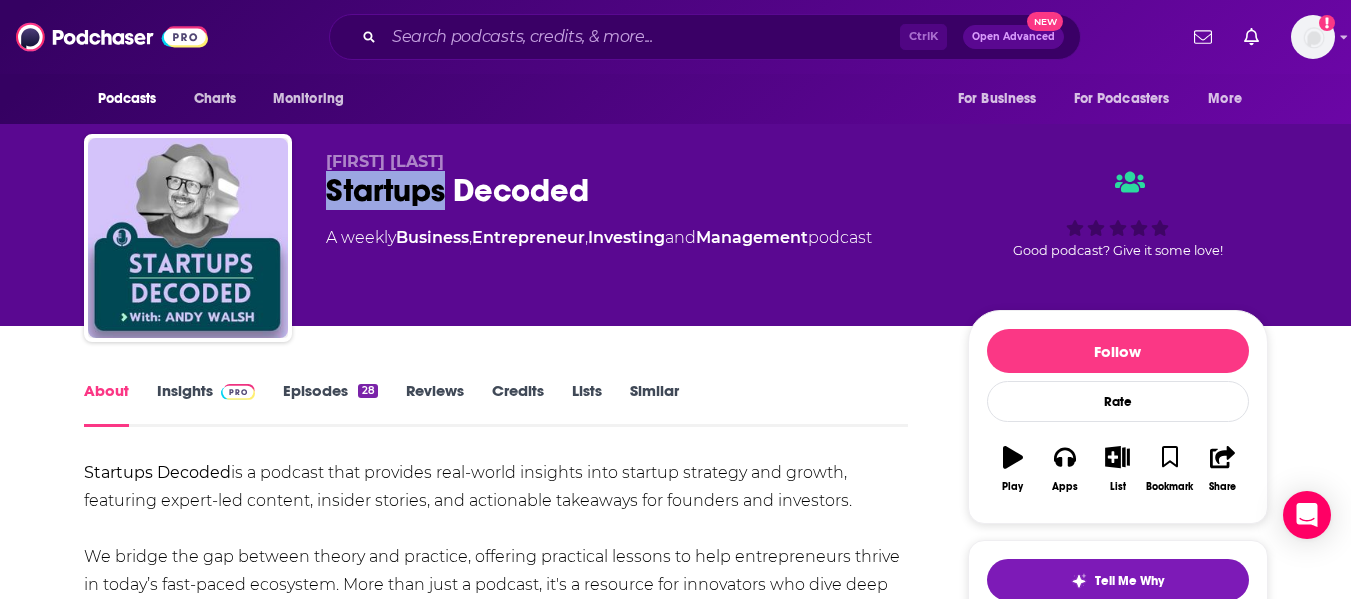 click on "Startups Decoded" at bounding box center (631, 190) 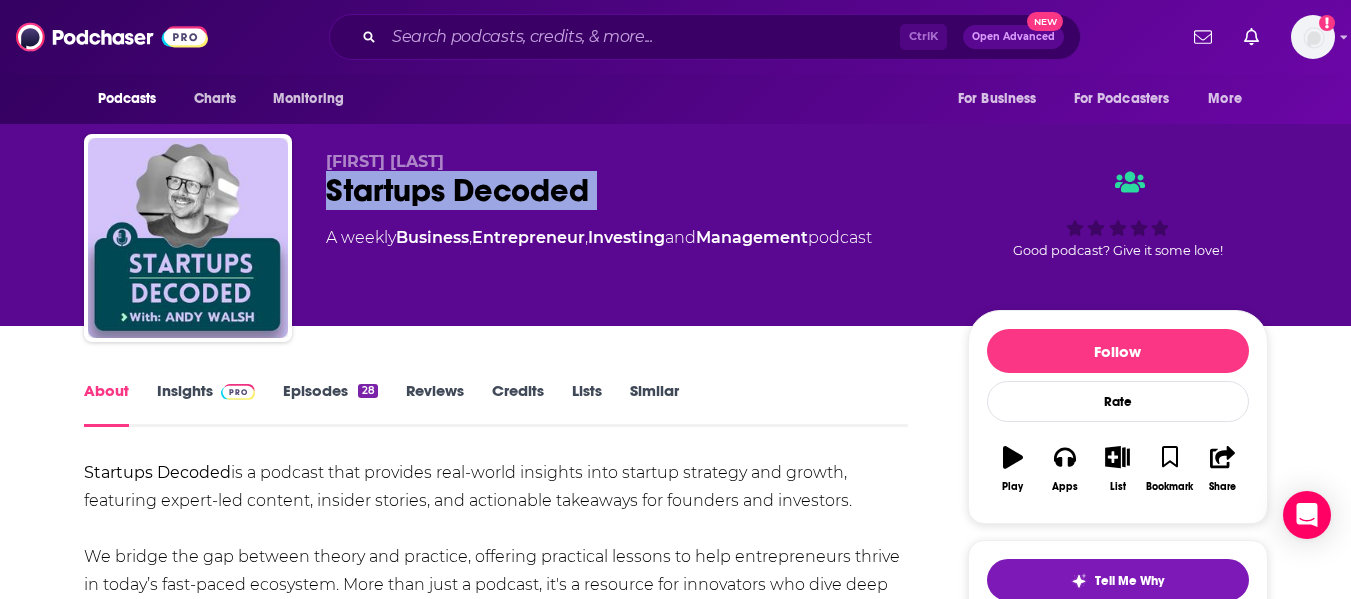 click on "Startups Decoded" at bounding box center [631, 190] 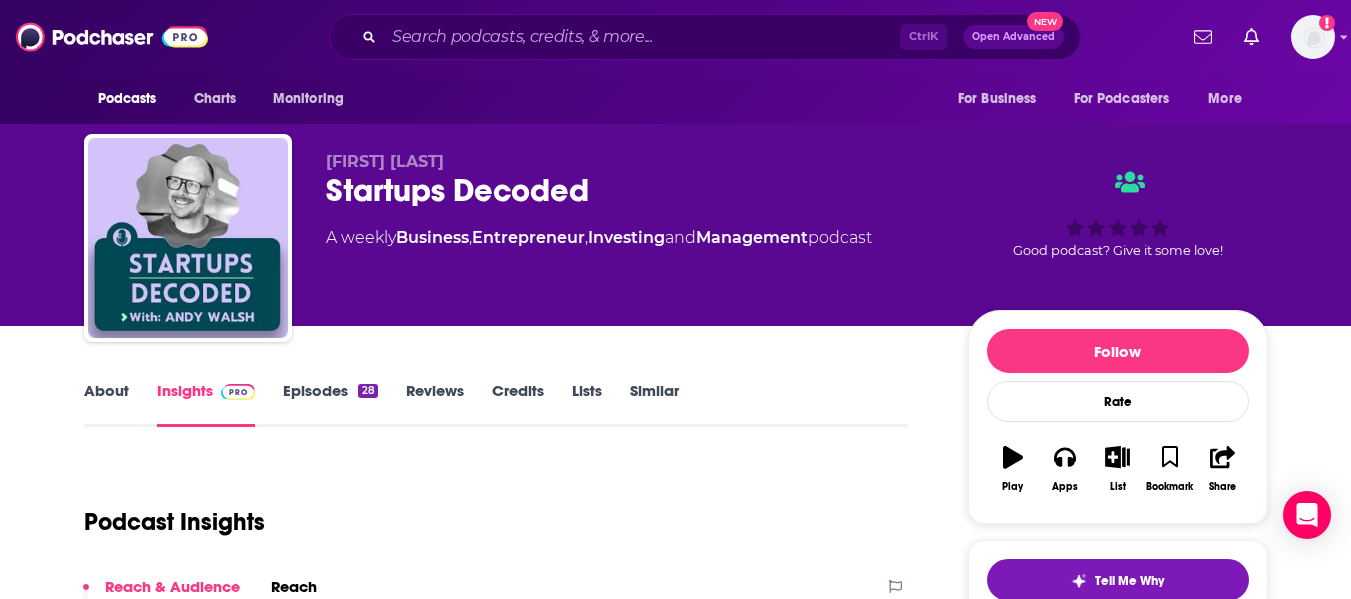 click on "[FIRST] [LAST]   Startups Decoded A   weekly  Business ,  Entrepreneur ,  Investing  and  Management  podcast Good podcast? Give it some love!" at bounding box center [675, 163] 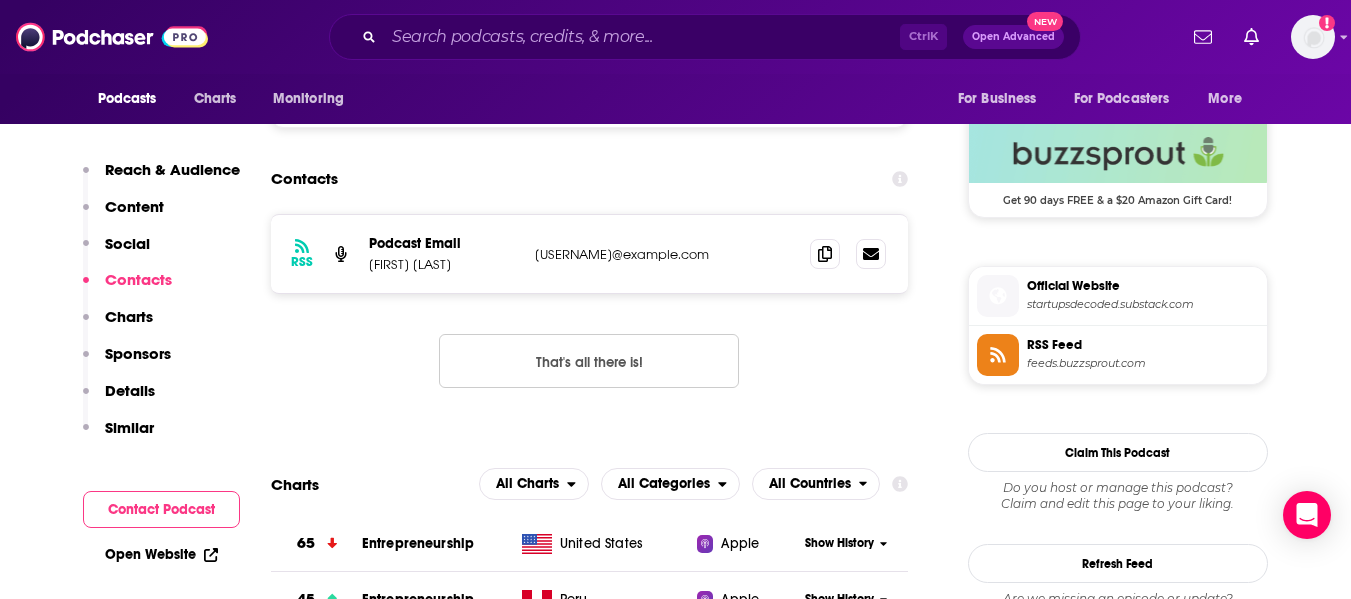 scroll, scrollTop: 1455, scrollLeft: 0, axis: vertical 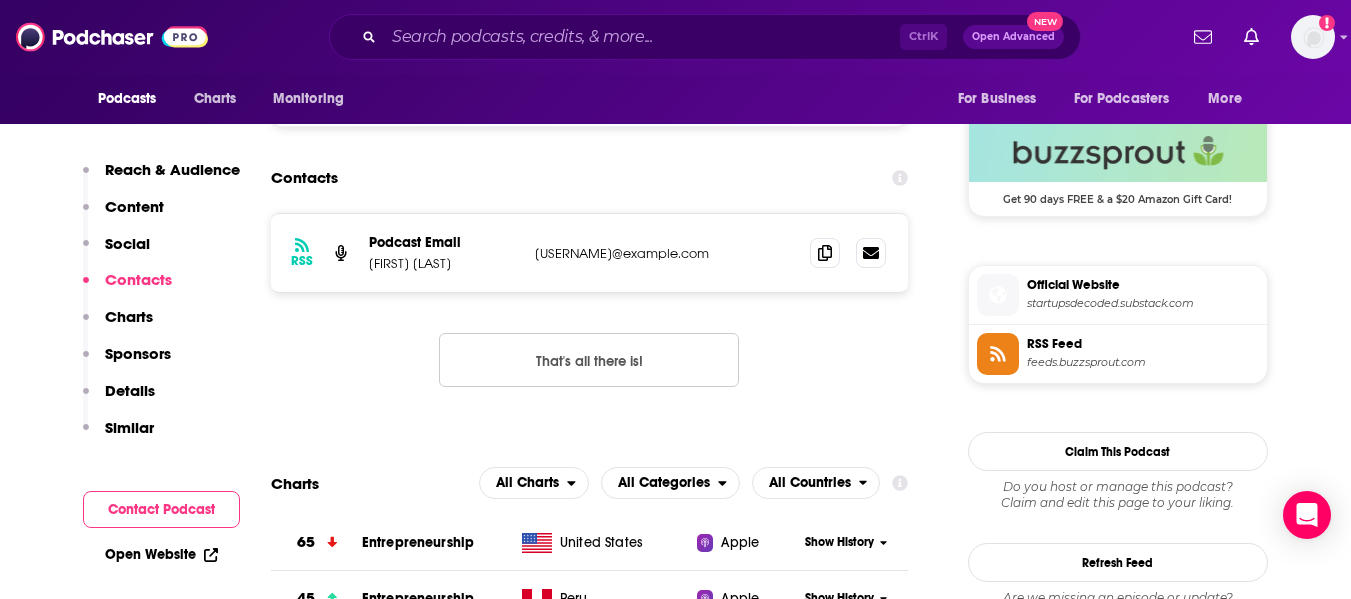 click on "[FIRST] [LAST]" at bounding box center [444, 263] 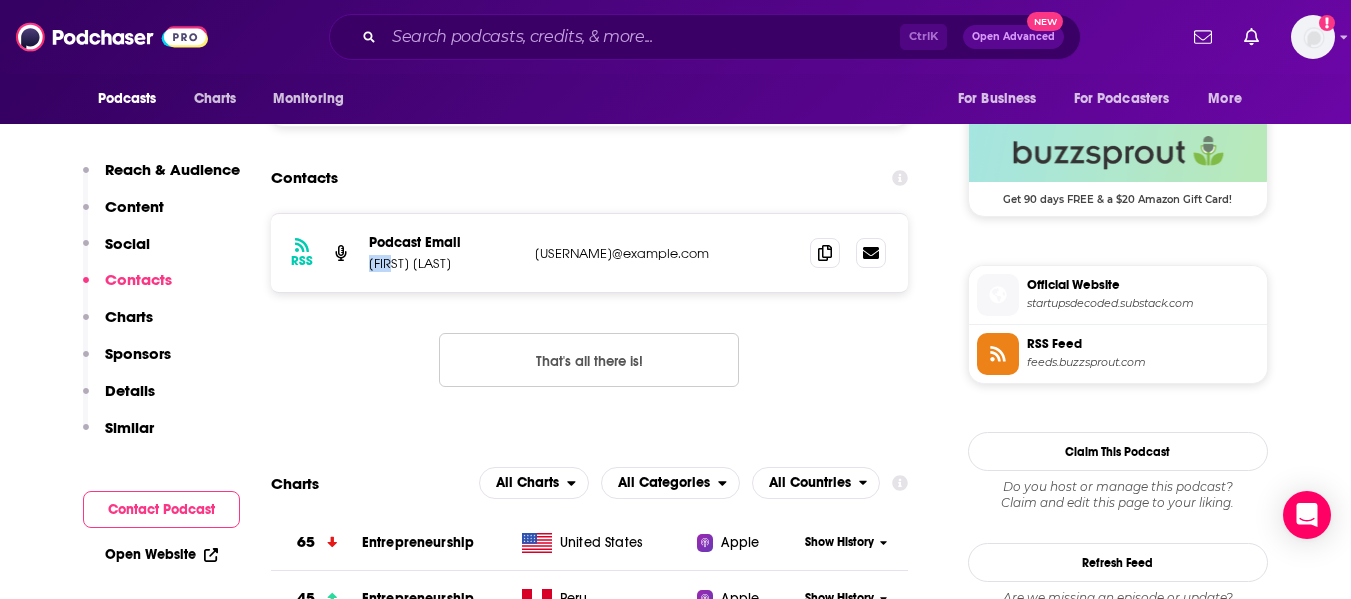 click on "[FIRST] [LAST]" at bounding box center (444, 263) 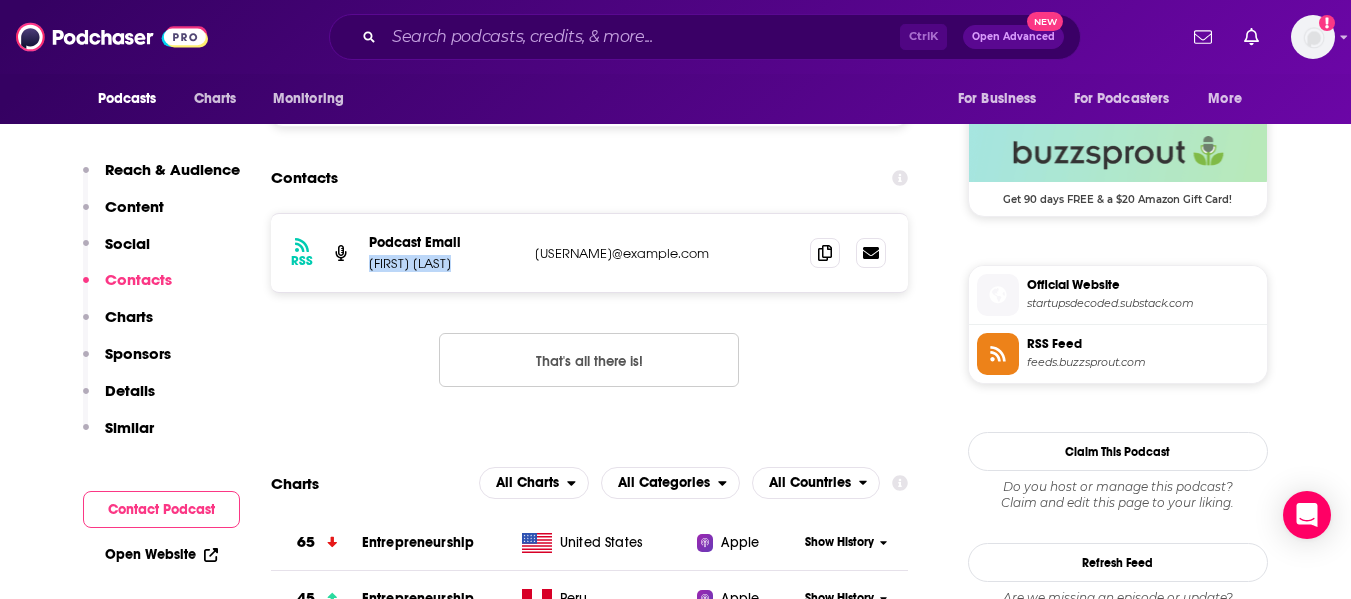 click on "[FIRST] [LAST]" at bounding box center [444, 263] 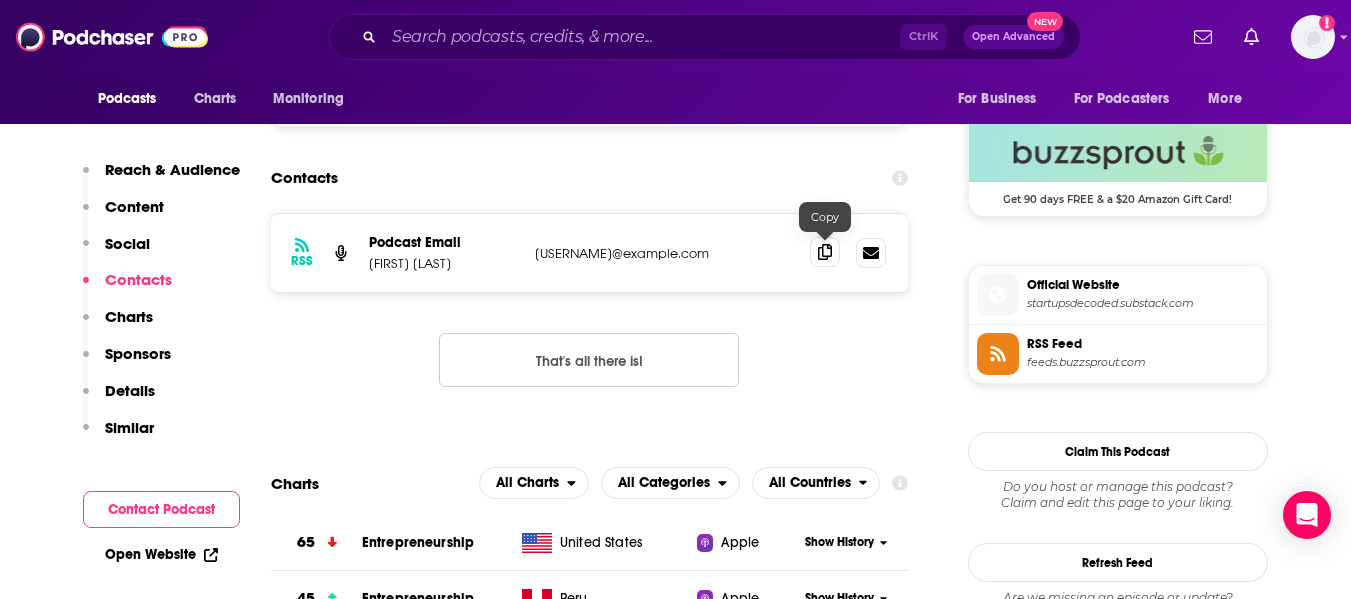 click 